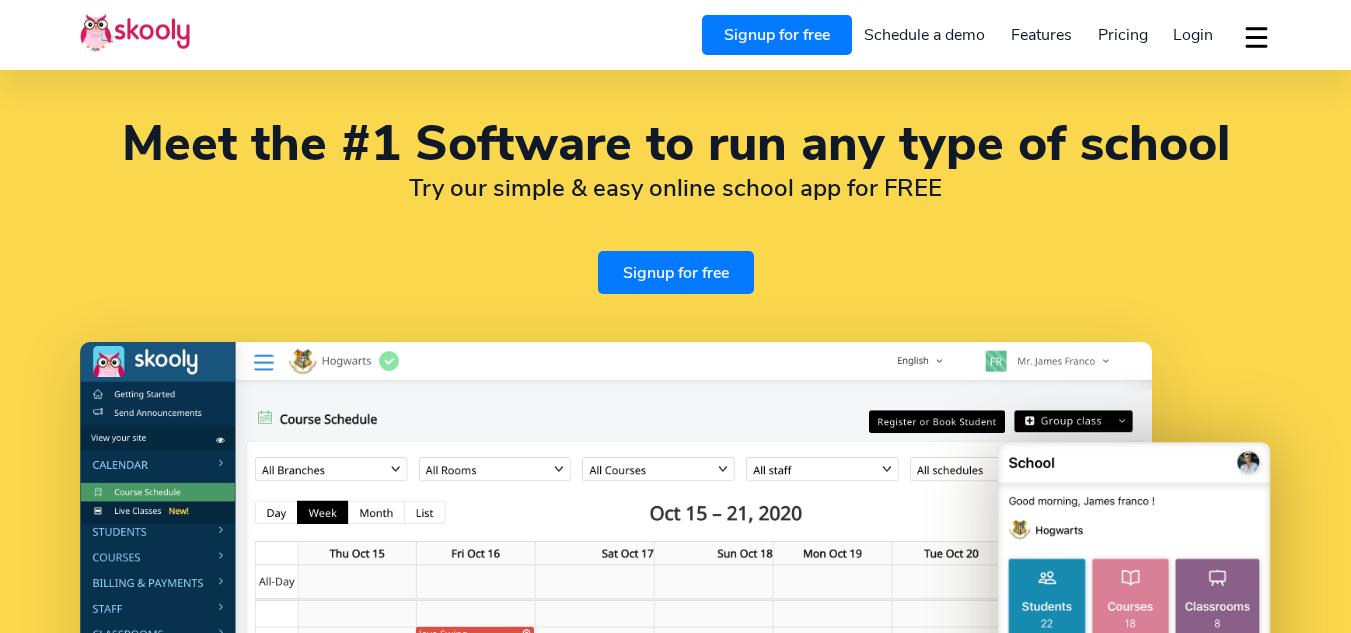select on "en" 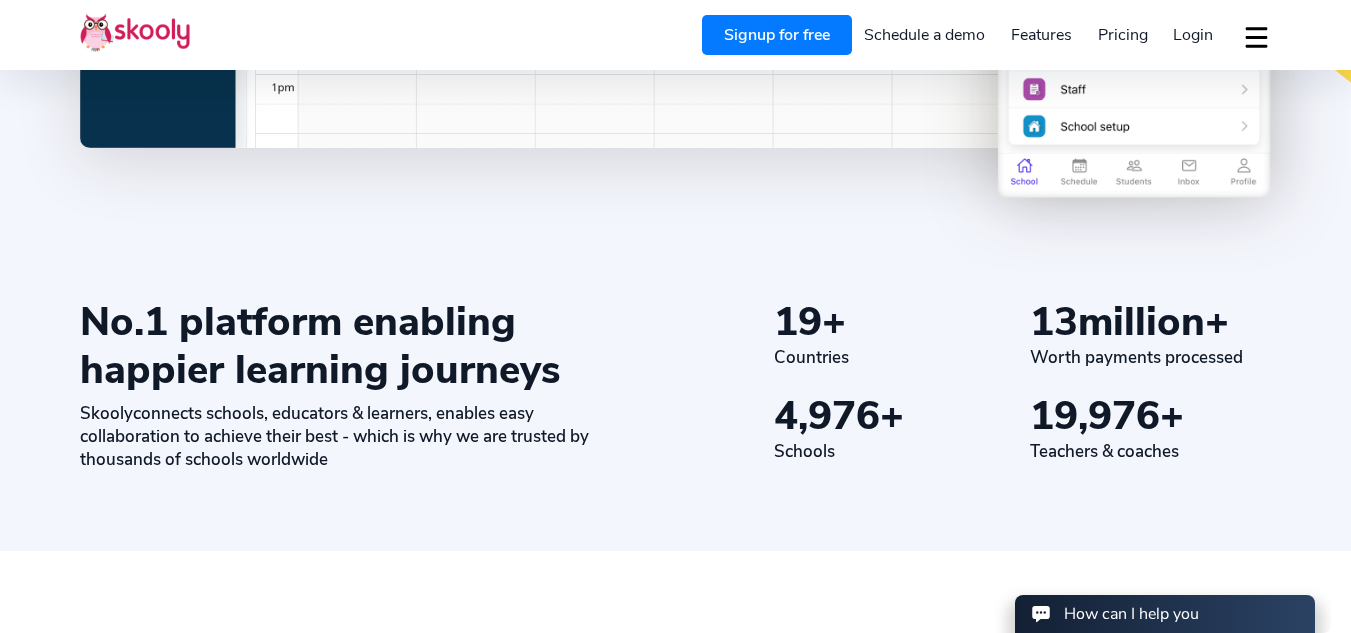 scroll, scrollTop: 0, scrollLeft: 0, axis: both 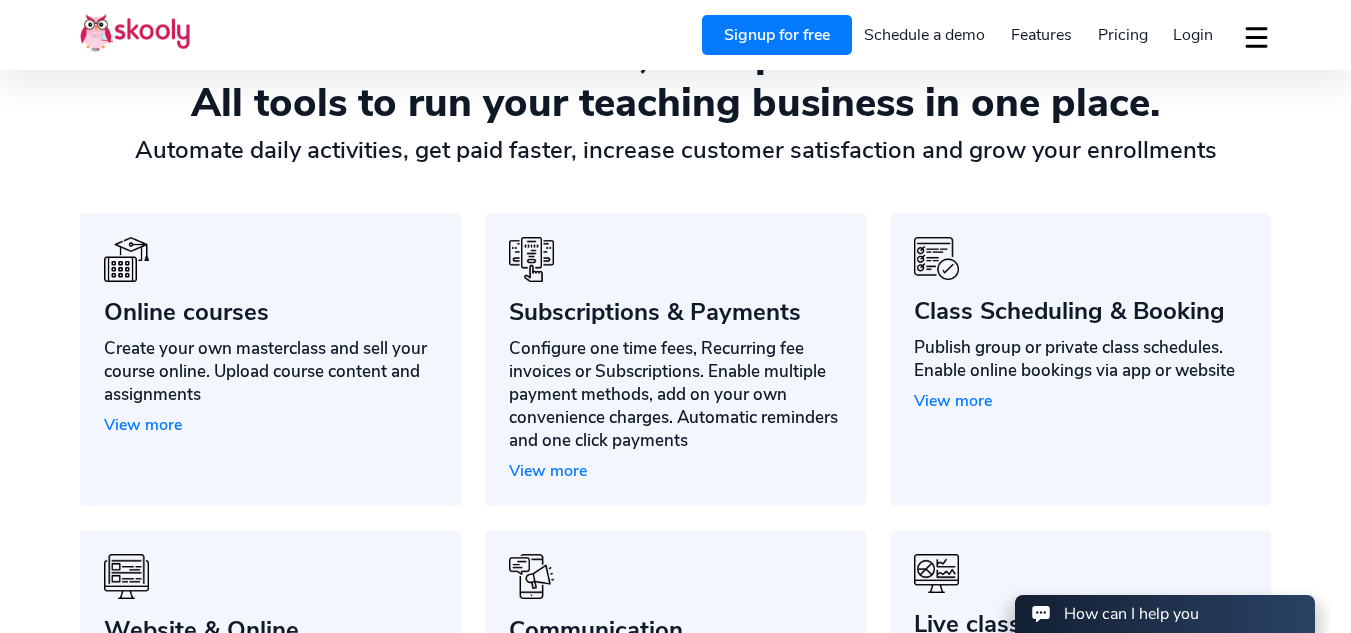 select on "1" 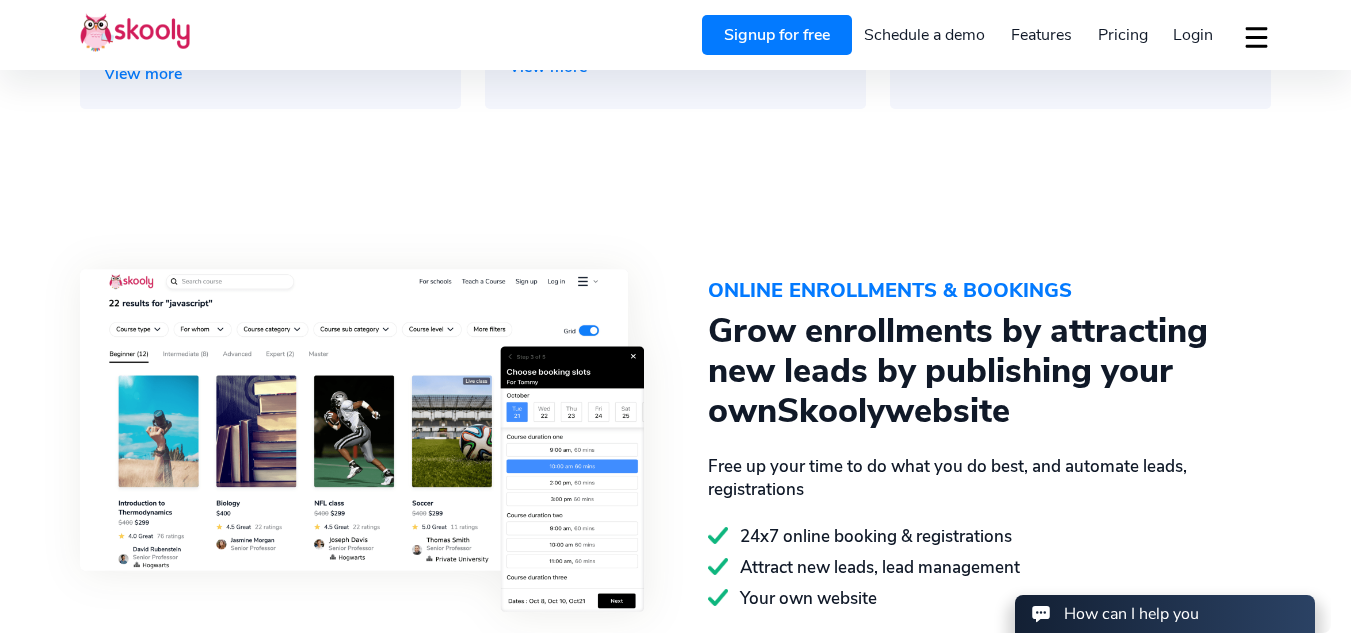 scroll, scrollTop: 2056, scrollLeft: 0, axis: vertical 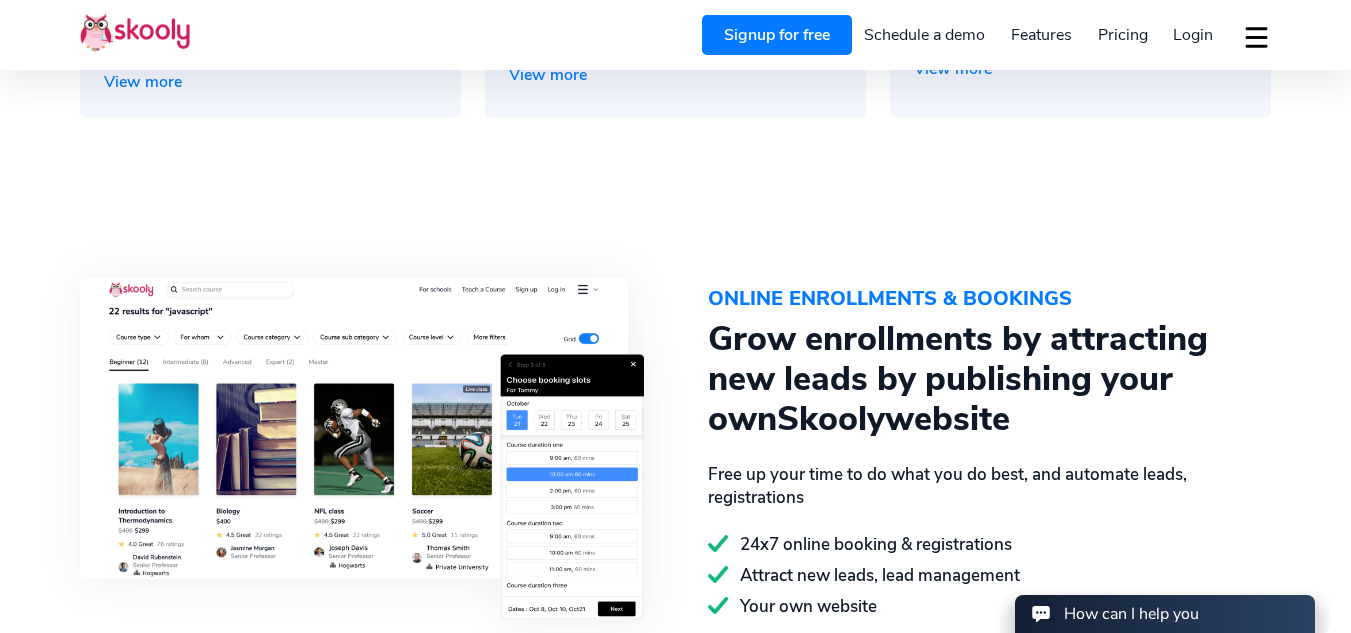 click on "Signup for free" at bounding box center (777, 35) 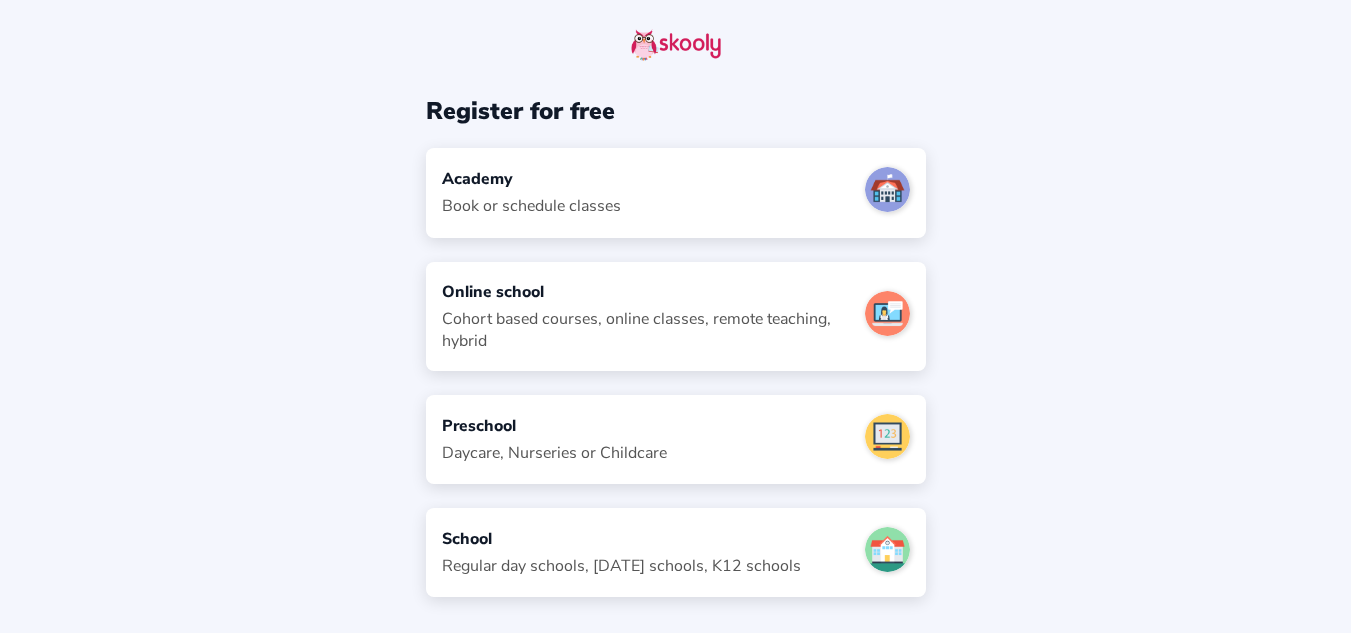 scroll, scrollTop: 0, scrollLeft: 0, axis: both 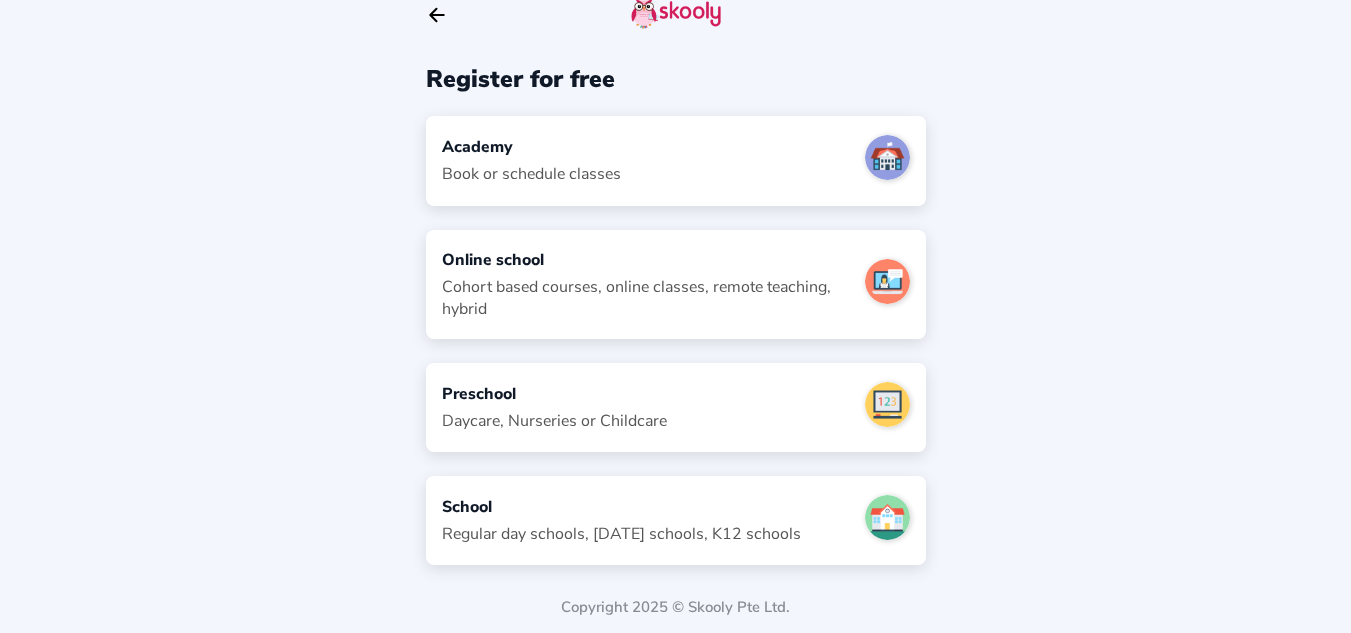 click on "Academy" 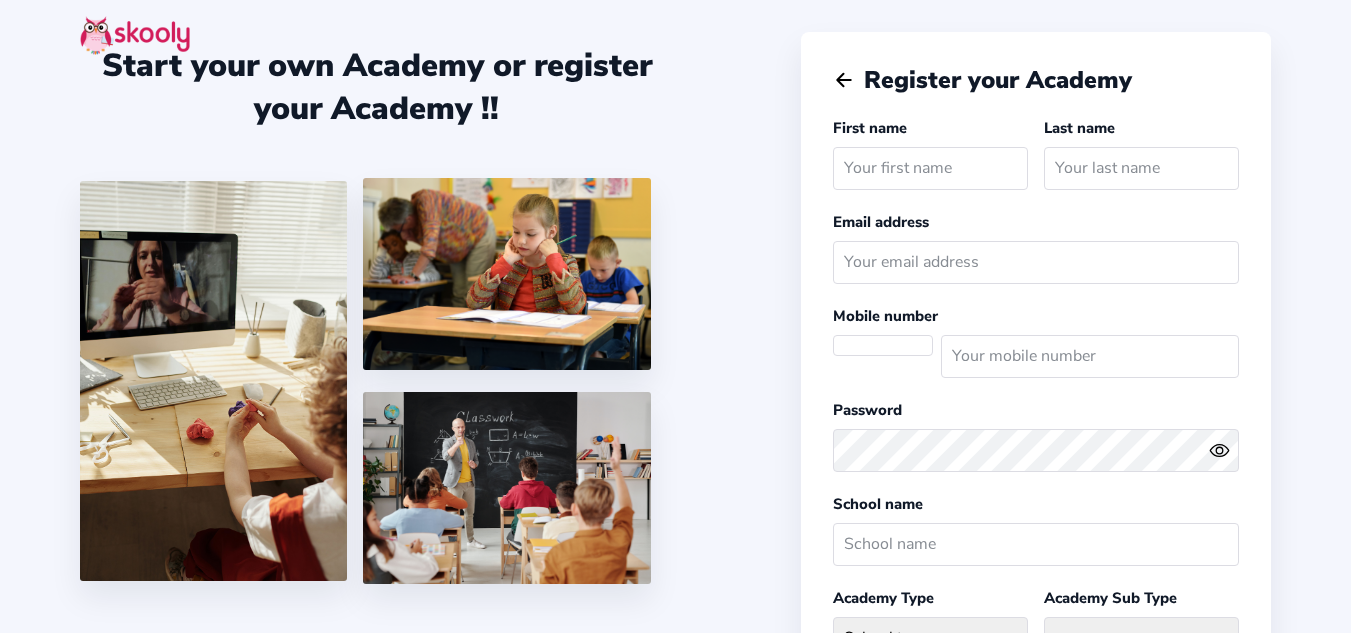 scroll, scrollTop: 32, scrollLeft: 0, axis: vertical 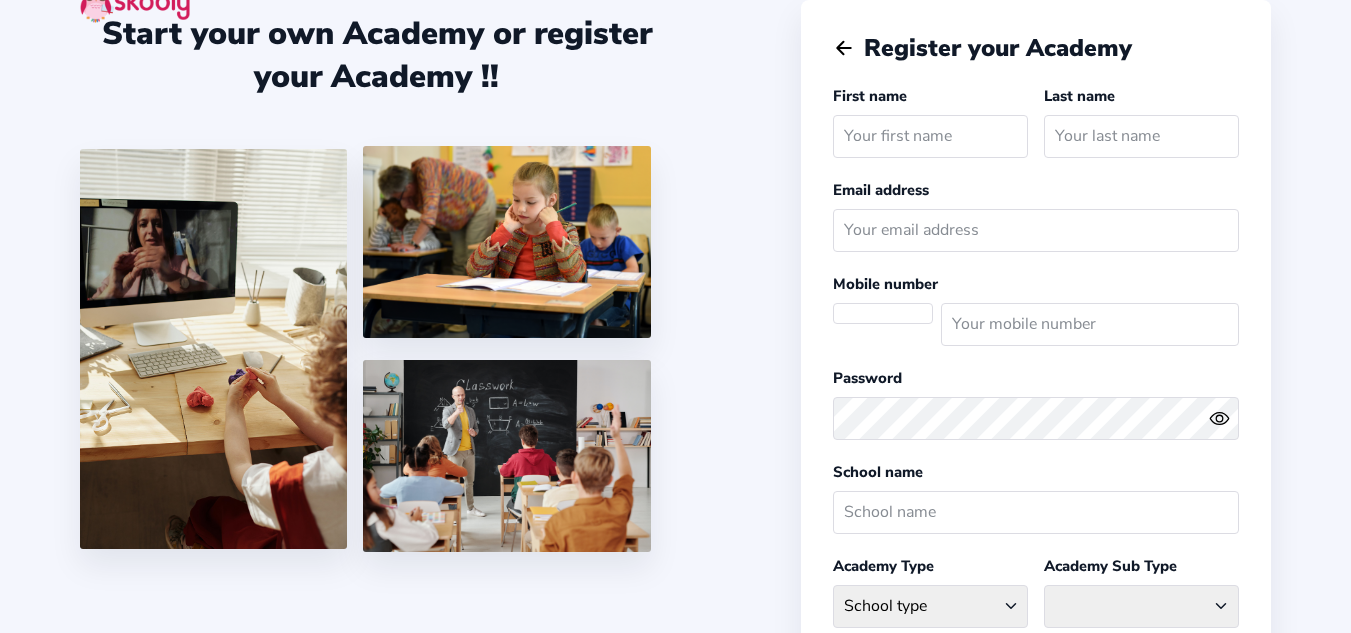 select 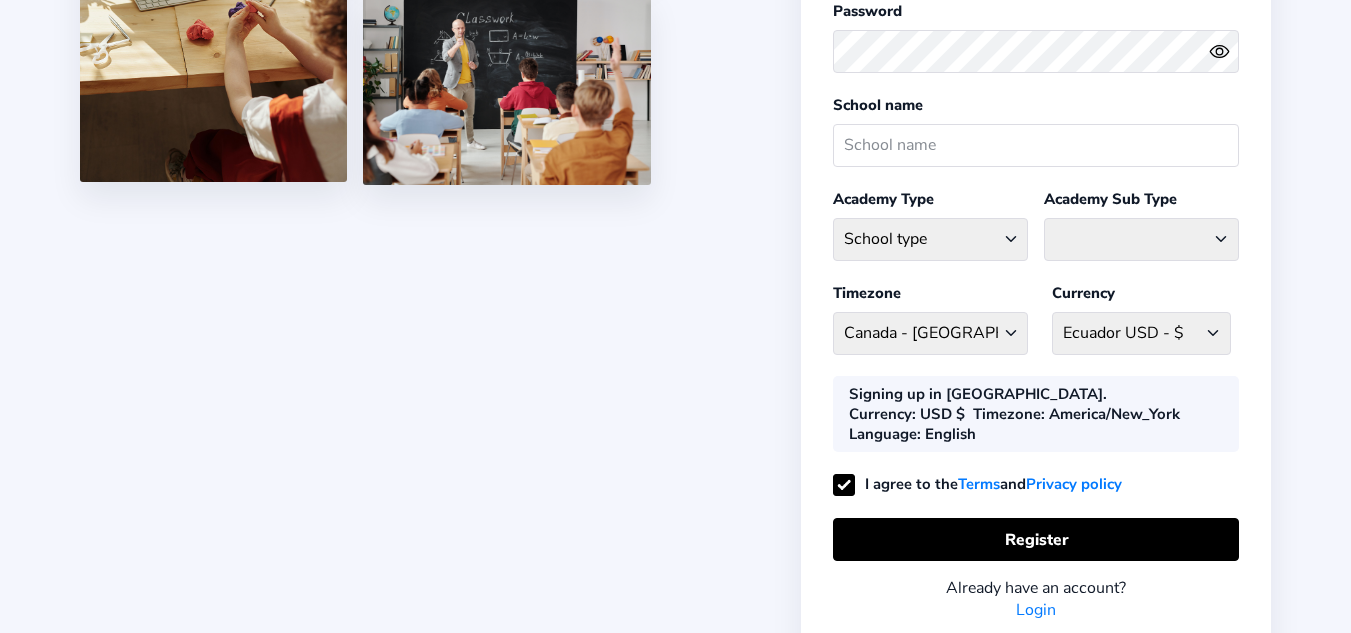 scroll, scrollTop: 467, scrollLeft: 0, axis: vertical 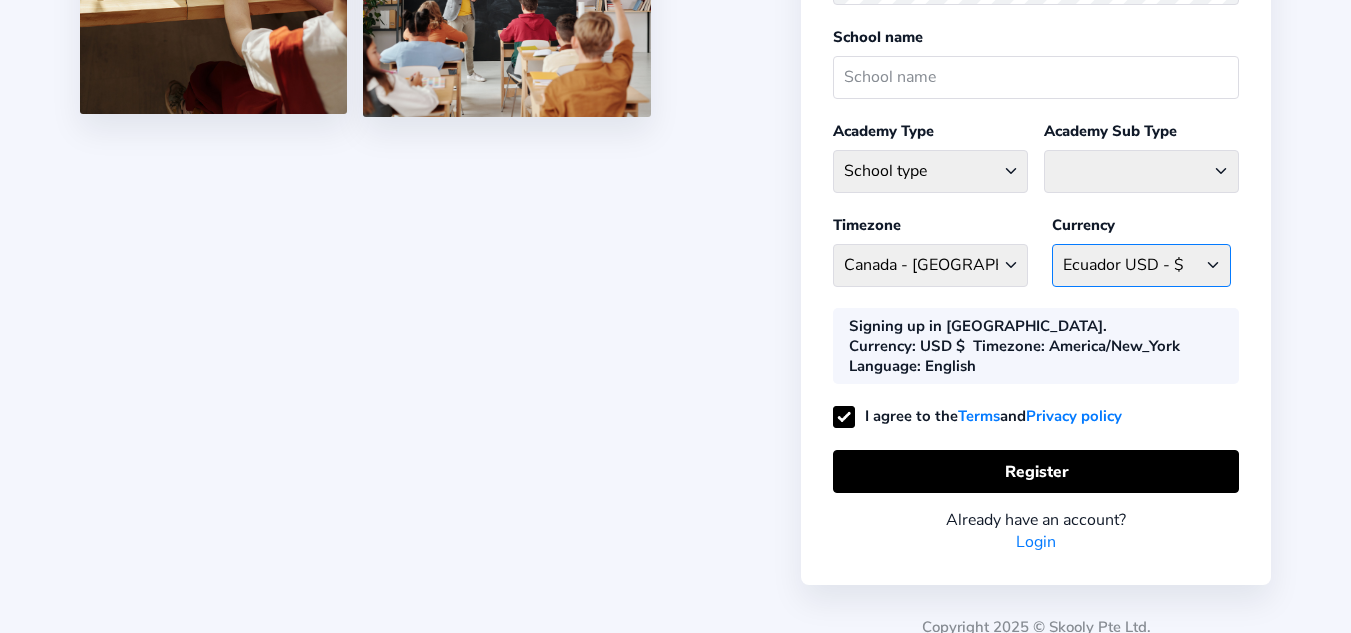 click on "USD $ Afghanistan AFN - ؋. Albania ALL - L Algeria DZD - دج AmericanSamoa USD - د$ Andorra EUR - € Angola AOA - Kz Anguilla XCD - $ Antarctica EUR - € Antigua and Barbuda ECD - $ Argentina ARS - $ Armenia AMD - ֏ Aruba AWG - Afl Australia AUD - $ Austria ATS - S Azerbaijan AZN - S Bahamas BSD - $ Bahrain BHD - د.ب Bangladesh BDT - ৳ Barbados BBD - $ Belarus BYN - Br Belgium BEF - fr Belize BZD - $ Benin XOF - CFA Bermuda BMD - $ Bhutan BTN - Nu Bolivia, Plurinational State of BOB - Bs Bosnia and Herzegovina BAM - KM Botswana BWP - P Brazil BRL - R$ British Indian Ocean Territory GBP - £ Brunei Darussalam BND - $ Bulgaria BGN - лв Burkina Faso BFA - CFA Burundi BIF - FBu Cambodia KHR - ៛ Cameroon XAF - CFA Canada CAD - $ Cape Verde CVE - $ Cayman Islands KYD - $ Central African Republic XFA - CFA Chad XFA - CFA Chile CLF - $ China CNY - ¥ Colombia COP - $ Comoros KMF - CF Congo XAF - CFA Congo, The Democratic Republic of the CDF - FC Cook Islands NZD - $ Costa Rica CRC - ₡ Croatia HRK - kn" 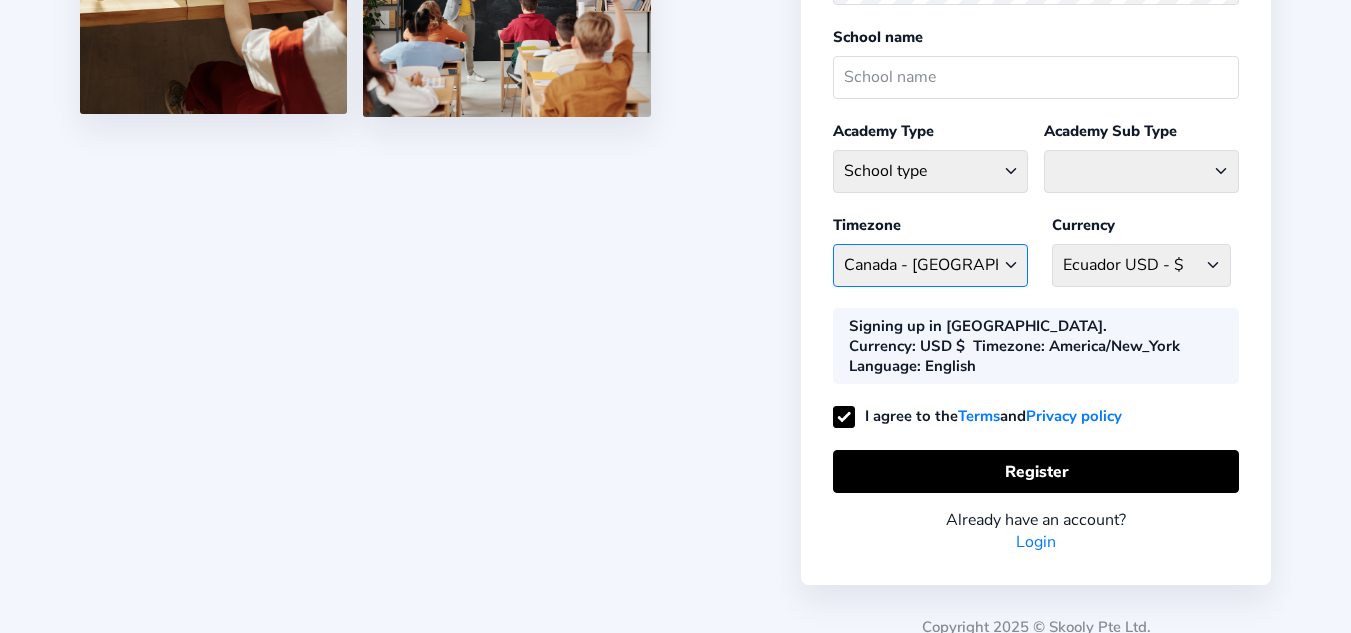 click on "America/New_York Afghanistan - Asia/Kabul  Albania - Europe/Tirane  Algeria - Africa/Algiers  AmericanSamoa - Pacific/Pago_Pago  Andorra - Europe/Andorra  Angola - Africa/Luanda  Anguilla - America/Anguilla  Antarctica - Antarctica/Mawson  Antigua and Barbuda - America/Antigua  Argentina - America/Argentina/San_Luis  Armenia - Asia/Yerevan  Aruba - America/Aruba  Australia - Australia/Sydney  Australia - Australia/Adelaide Australia - Australia/Brisbane Australia - Australia/Broken_Hill Australia - Australia/Canberra Australia - Australia/Currie Australia - Australia/Darwin Australia - Australia/Eucla Australia - Australia/Hobart Australia - Australia/Kingston Australia - Australia/LHI Australia - Australia/Lindeman Australia - Australia/Lord_Howe Australia - Australia/Melbourne Australia - Australia/NSW Australia - Australia/Perth Australia - Australia/Queensland Australia - Australia/South Australia - Australia/Tasmania Australia - Australia/Victoria Australia - Australia/West Australia - Pacific/Norfolk" 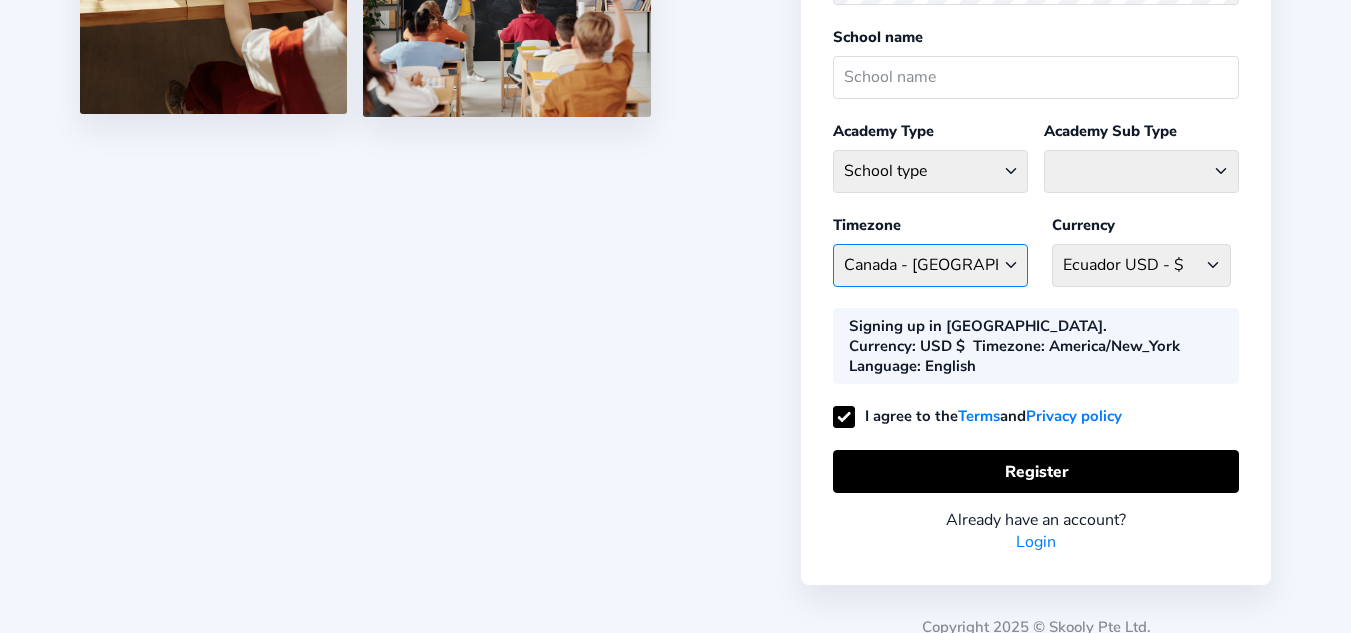 select on "[GEOGRAPHIC_DATA]/[GEOGRAPHIC_DATA]" 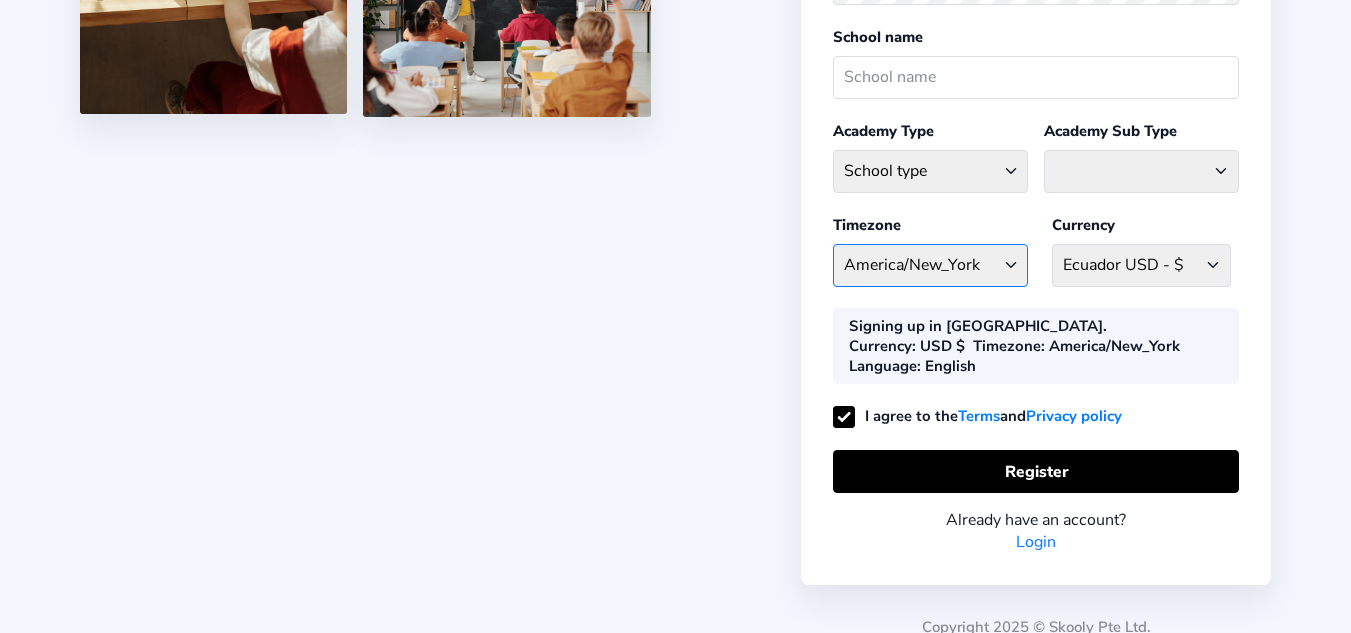 click on "America/New_York Afghanistan - Asia/Kabul  Albania - Europe/Tirane  Algeria - Africa/Algiers  AmericanSamoa - Pacific/Pago_Pago  Andorra - Europe/Andorra  Angola - Africa/Luanda  Anguilla - America/Anguilla  Antarctica - Antarctica/Mawson  Antigua and Barbuda - America/Antigua  Argentina - America/Argentina/San_Luis  Armenia - Asia/Yerevan  Aruba - America/Aruba  Australia - Australia/Sydney  Australia - Australia/Adelaide Australia - Australia/Brisbane Australia - Australia/Broken_Hill Australia - Australia/Canberra Australia - Australia/Currie Australia - Australia/Darwin Australia - Australia/Eucla Australia - Australia/Hobart Australia - Australia/Kingston Australia - Australia/LHI Australia - Australia/Lindeman Australia - Australia/Lord_Howe Australia - Australia/Melbourne Australia - Australia/NSW Australia - Australia/Perth Australia - Australia/Queensland Australia - Australia/South Australia - Australia/Tasmania Australia - Australia/Victoria Australia - Australia/West Australia - Pacific/Norfolk" 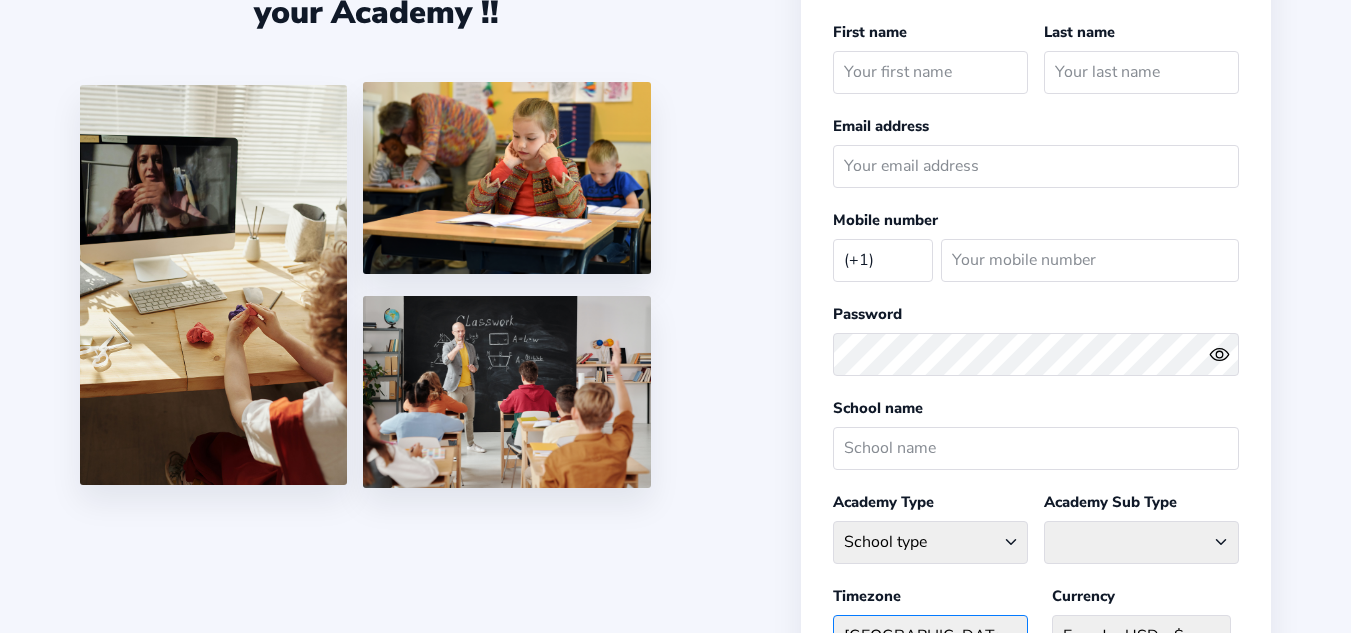 scroll, scrollTop: 0, scrollLeft: 0, axis: both 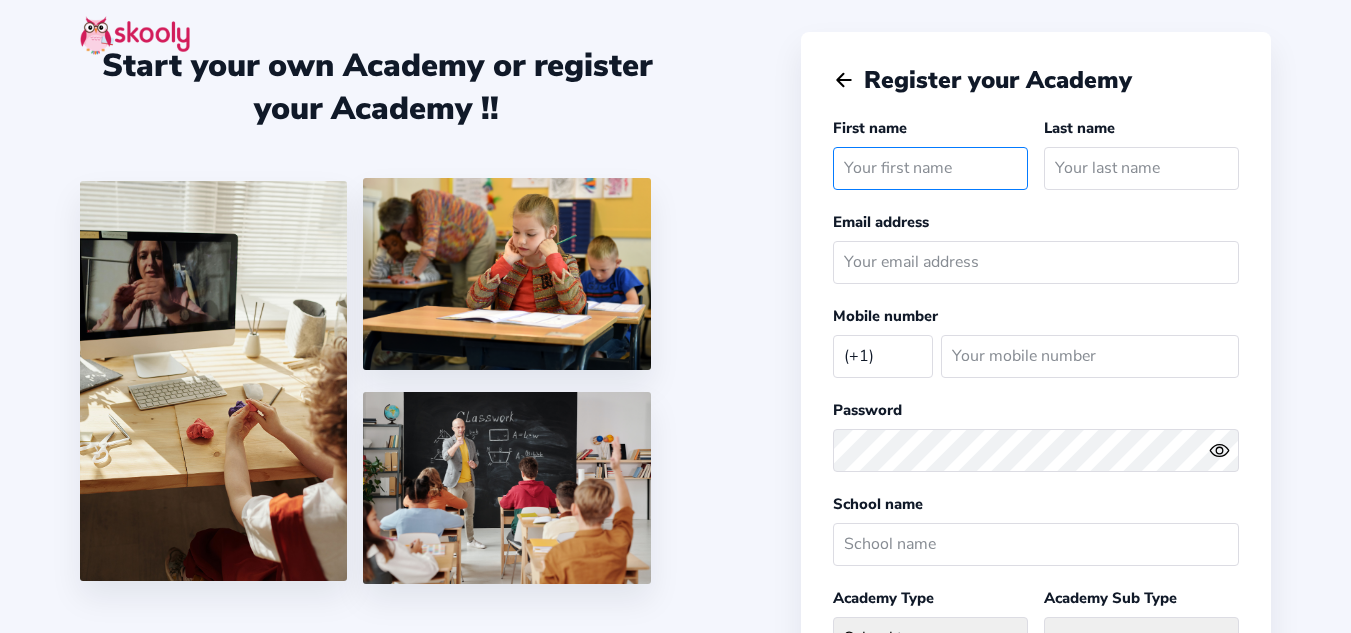 click 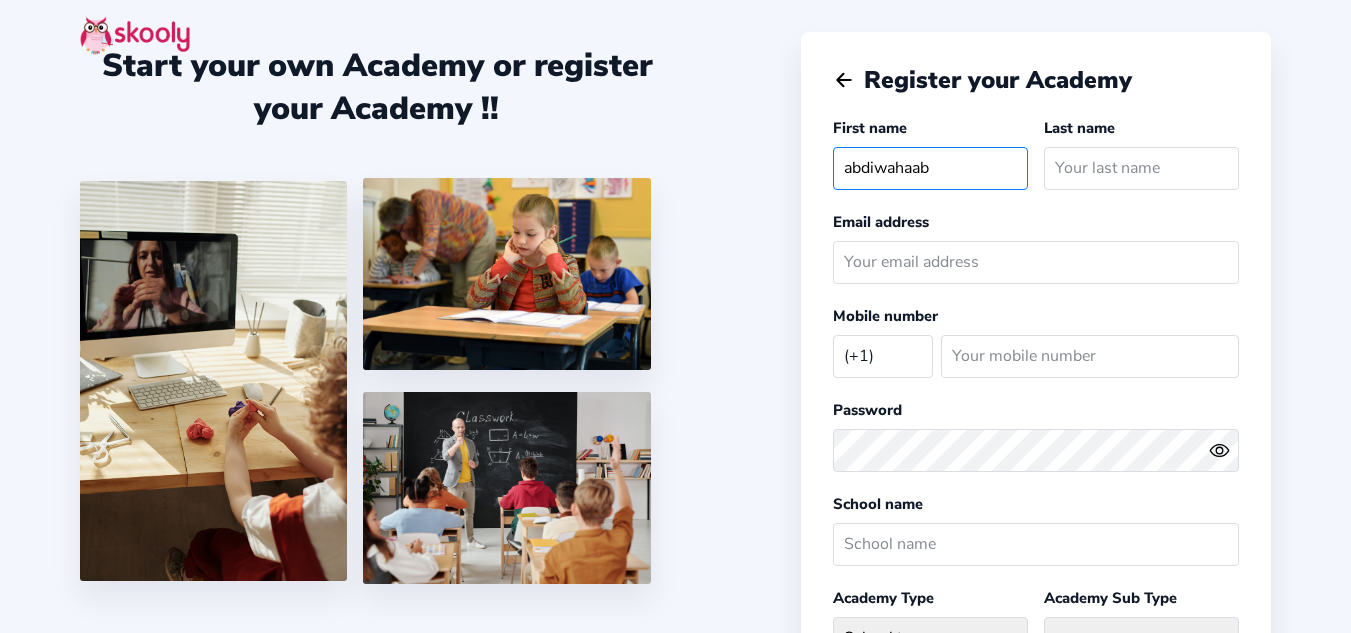 type on "abdiwahaab" 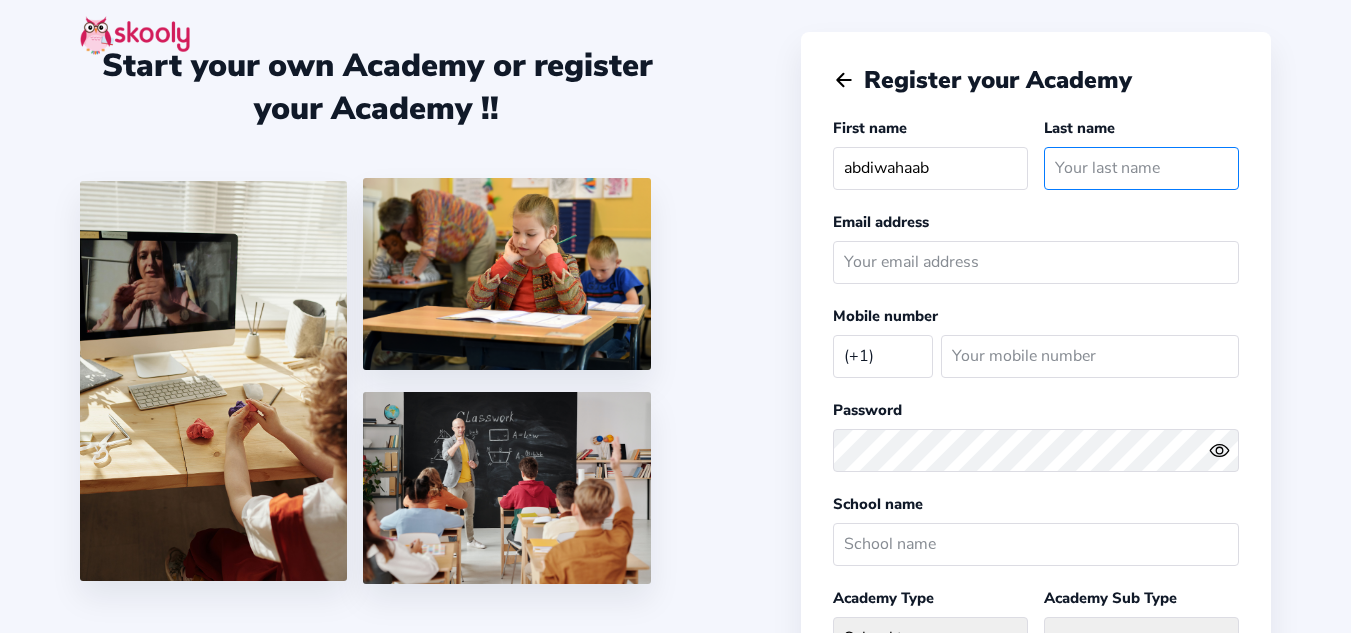 click 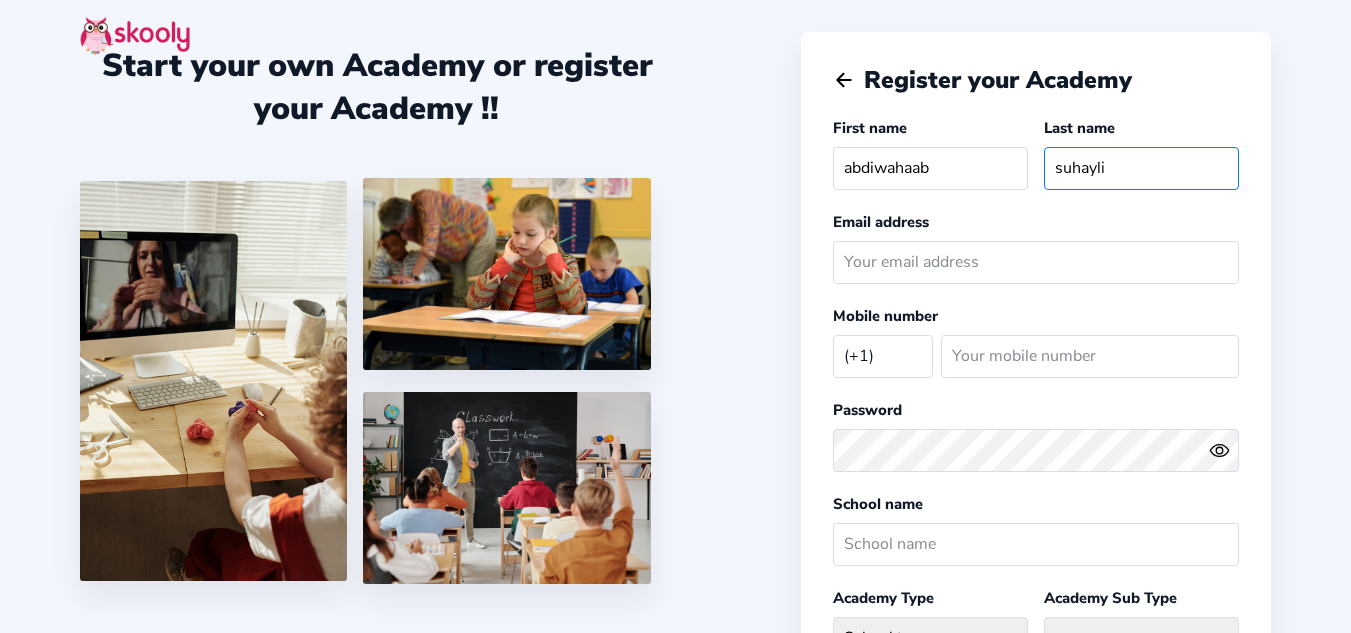 type on "suhayli" 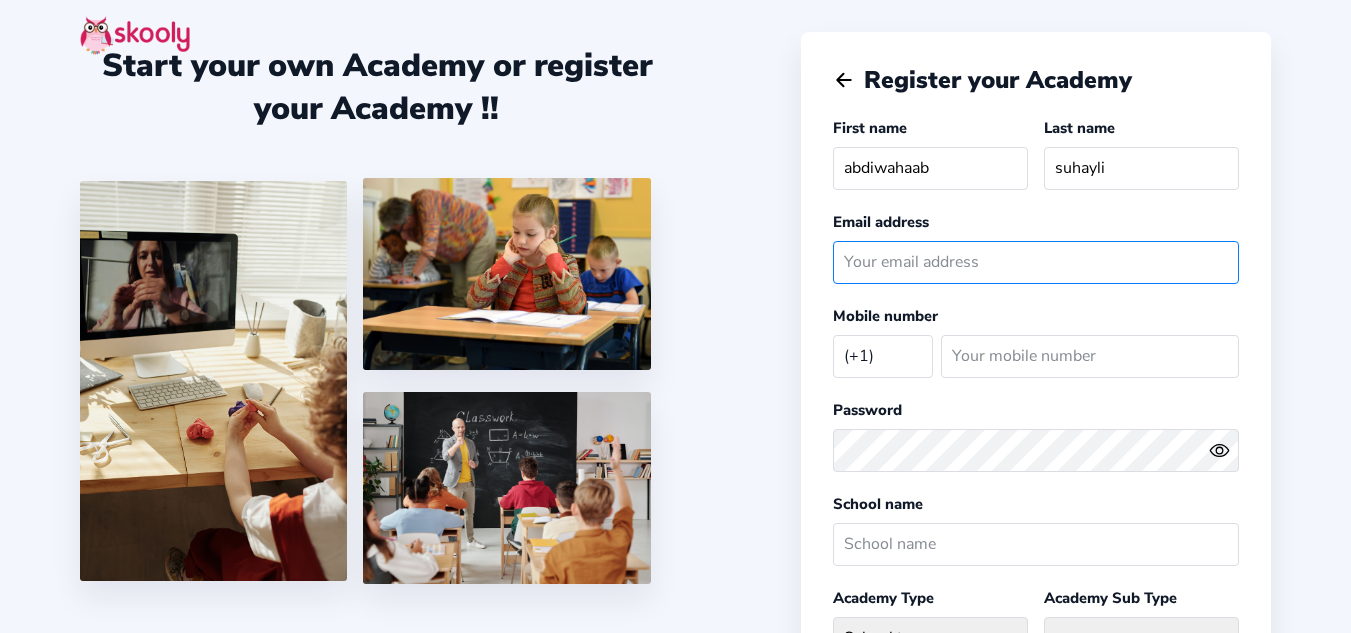 click 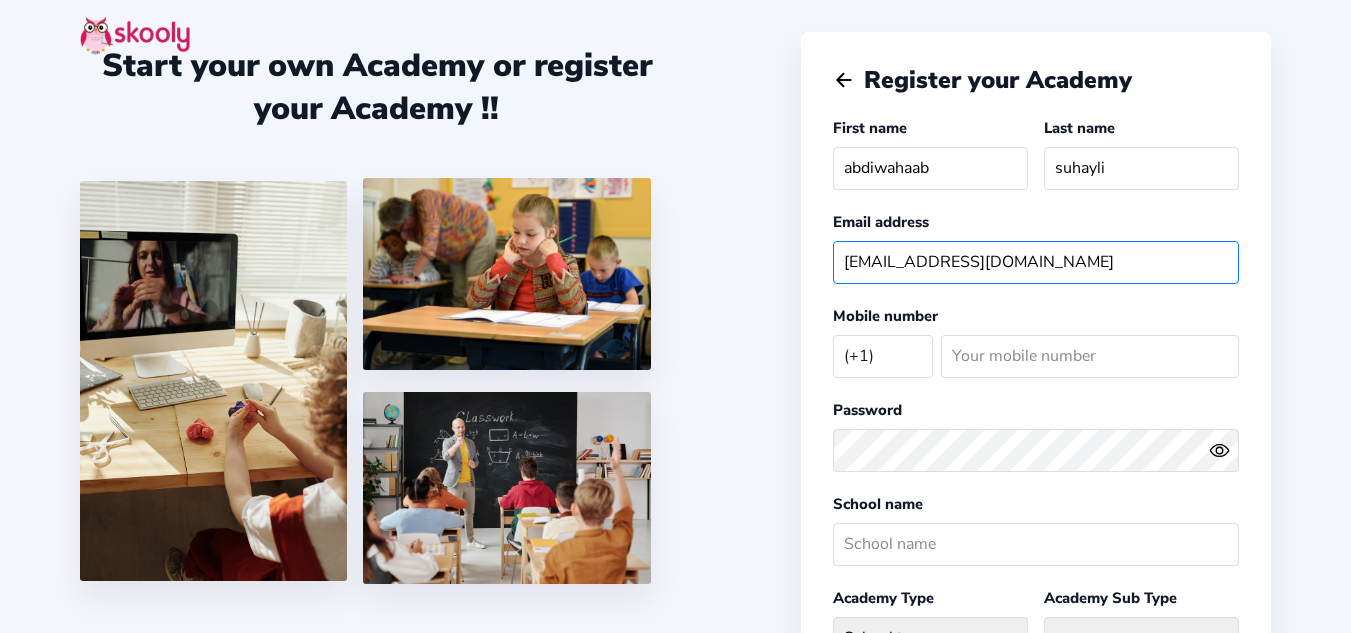 type on "c.wahaabsuhayli@gmail.com" 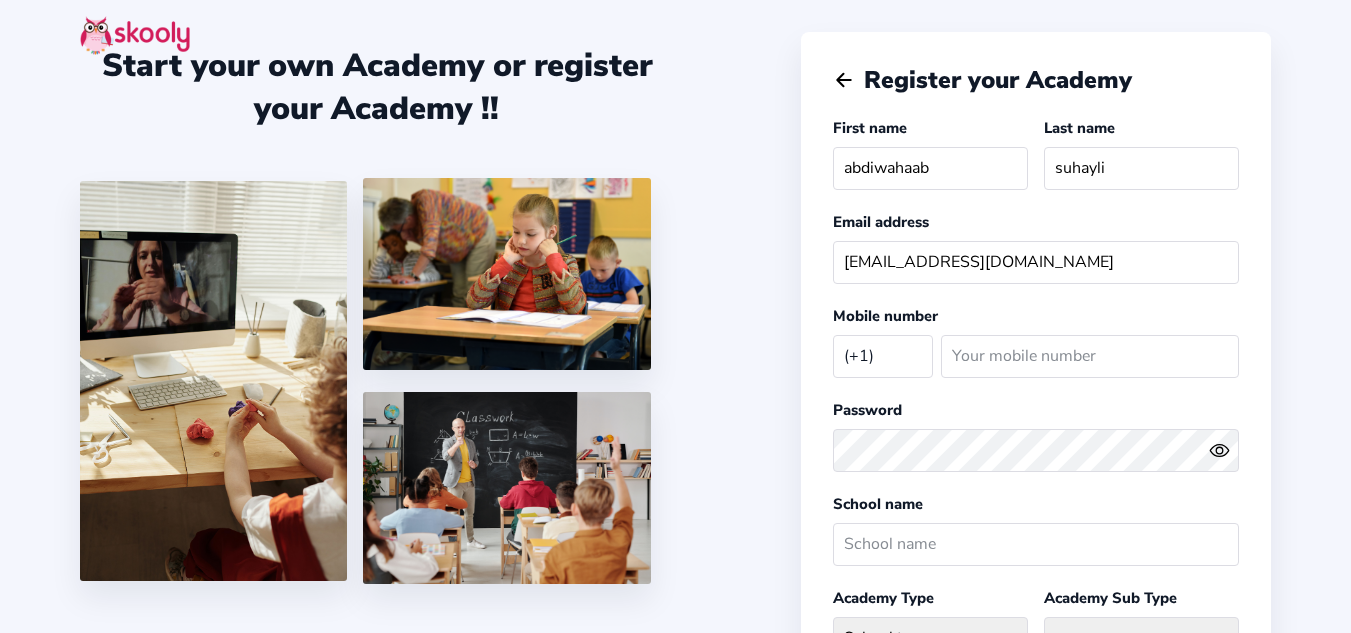 click on "Afghanistan (+93) Albania (+355) Algeria (+213) AmericanSamoa (+1684) Andorra (+376) Angola (+244) Anguilla (+1264) Antarctica (+672) Antigua and Barbuda (+1268) Argentina (+54) Armenia (+374) Aruba (+297) Australia (+61) Austria (+43) Azerbaijan (+994) Bahamas (+1242) Bahrain (+973) Bangladesh (+880) Barbados (+1246) Belarus (+375) Belgium (+32) Belize (+501) Benin (+229) Bermuda (+1441) Bhutan (+975) Bolivia, Plurinational State of (+591) Bosnia and Herzegovina (+387) Botswana (+267) Brazil (+55) British Indian Ocean Territory (+246) Brunei Darussalam (+673) Bulgaria (+359) Burkina Faso (+226) Burundi (+257) Cambodia (+855) Cameroon (+237) Canada (+1) Cape Verde (+238) Cayman Islands (+1345) Central African Republic (+236) Chad (+235) Chile (+56) China (+86) Colombia (+57) Comoros (+269) Congo (+242) Congo, The Democratic Republic of the (+243) Cook Islands (+682) Costa Rica (+506) Cote d'Ivoire (+225) Croatia (+385) Cuba (+53) Cyprus (+357) Czech Republic (+420) Denmark (+45) Djibouti (+253) Ecuador (+593)" 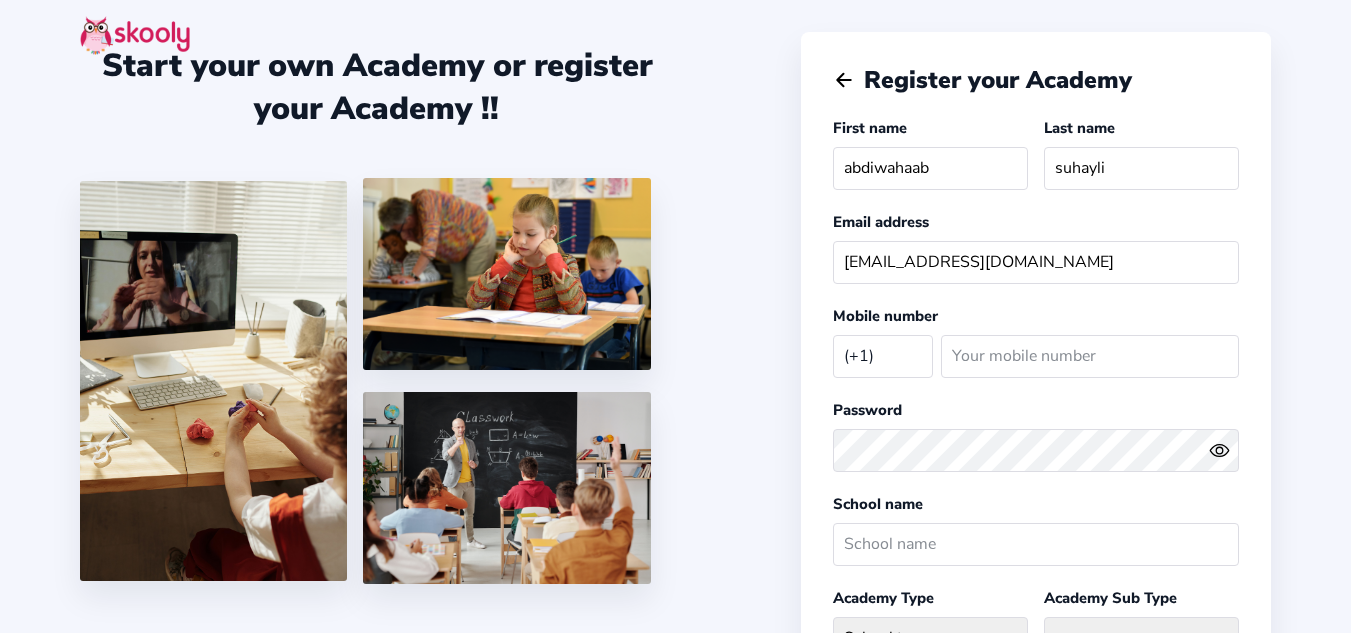 select on "SO" 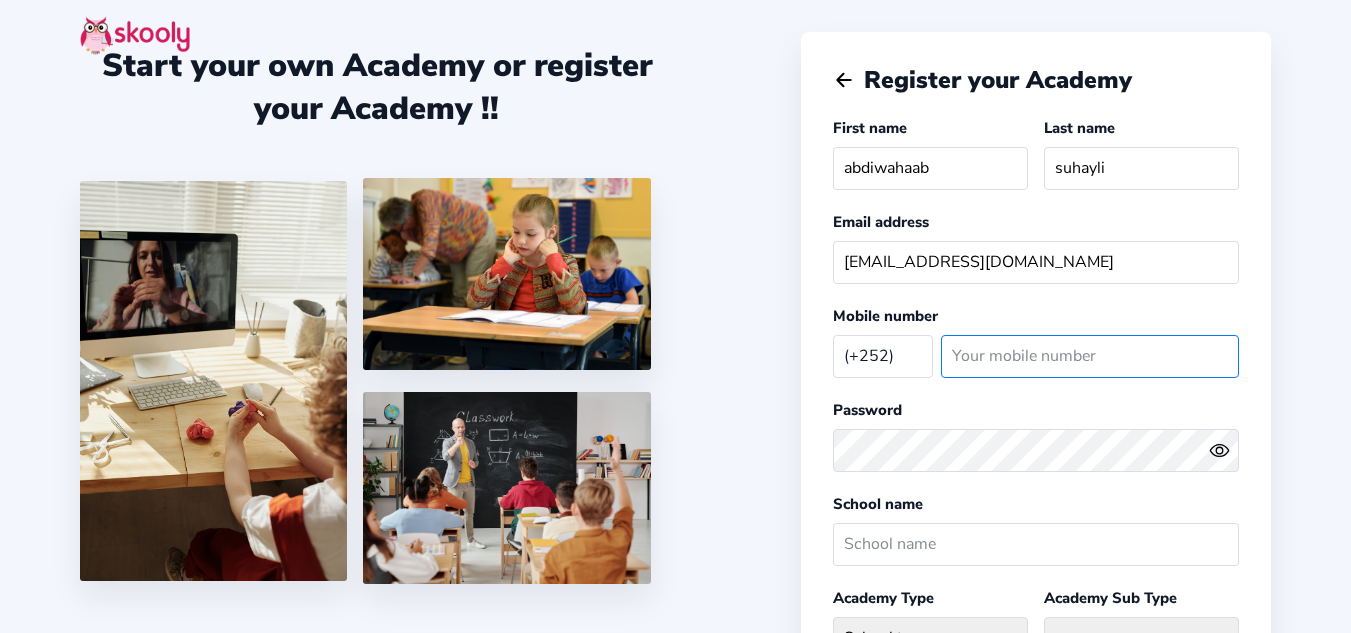click 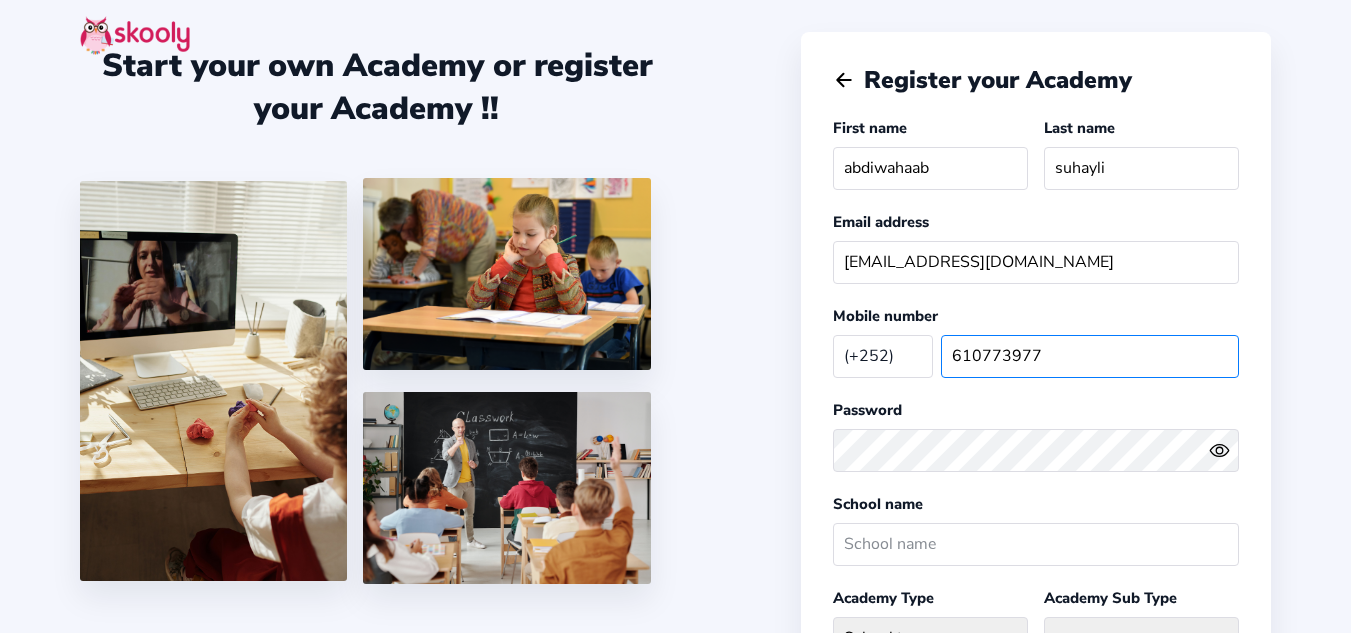 type on "610773977" 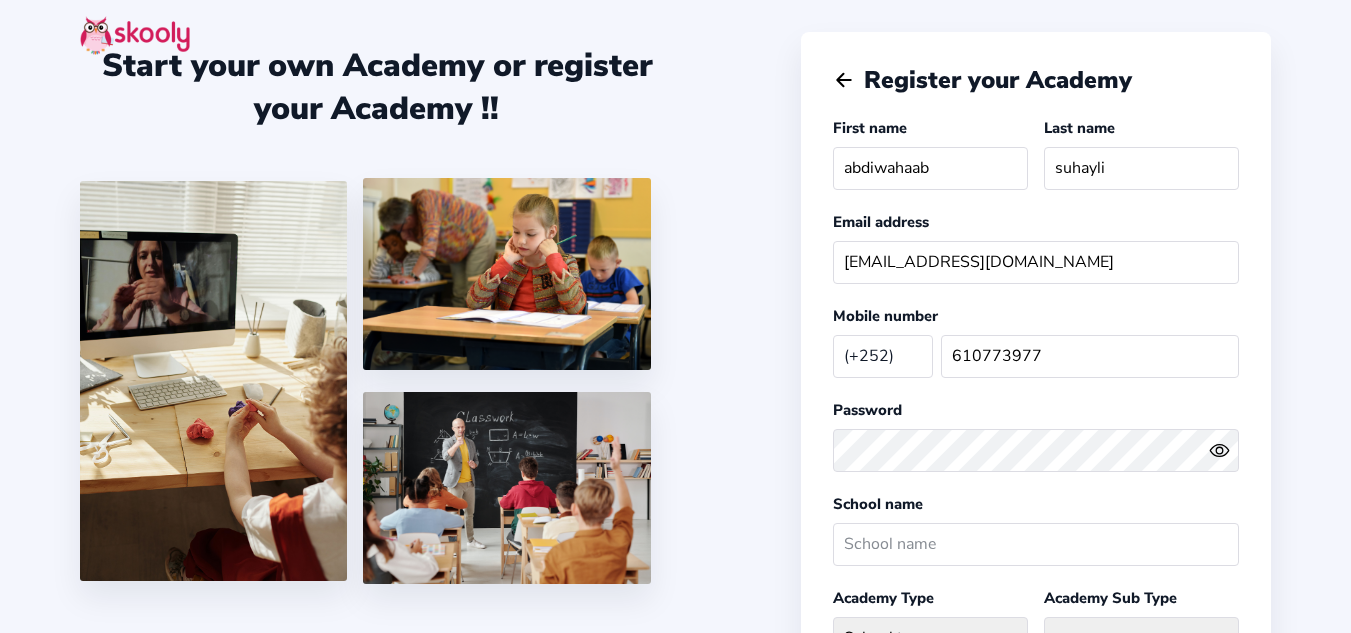 click on "Eye" 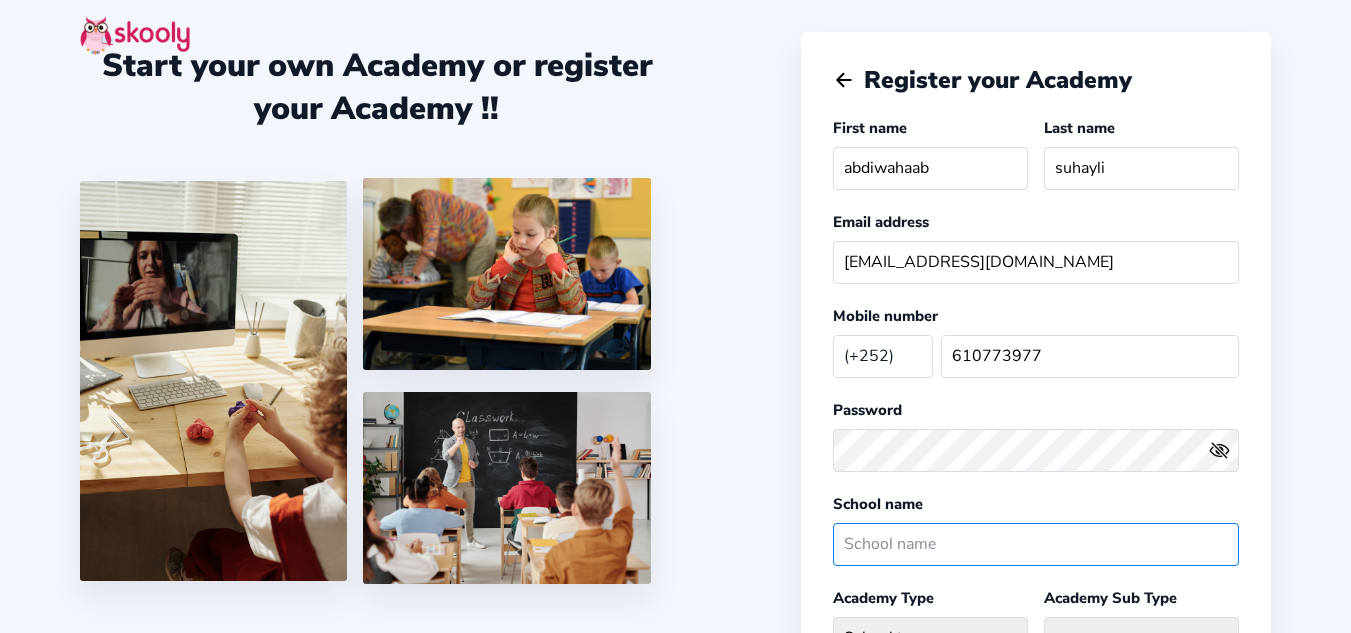 click 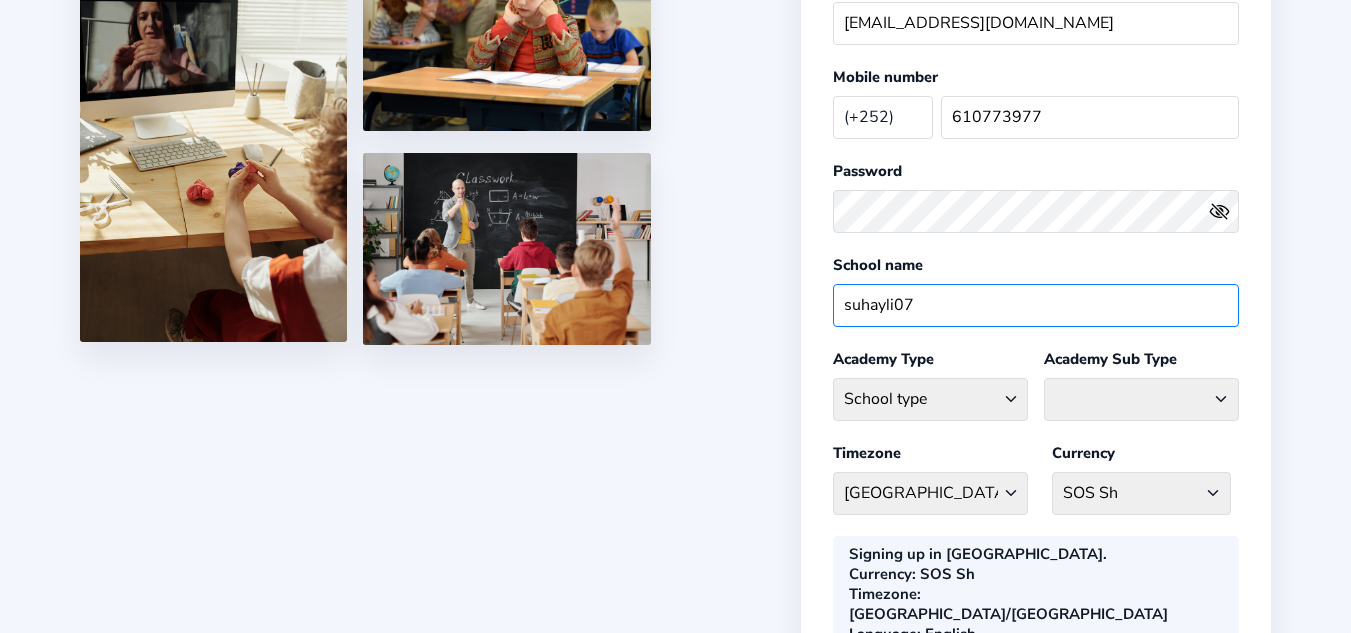 scroll, scrollTop: 244, scrollLeft: 0, axis: vertical 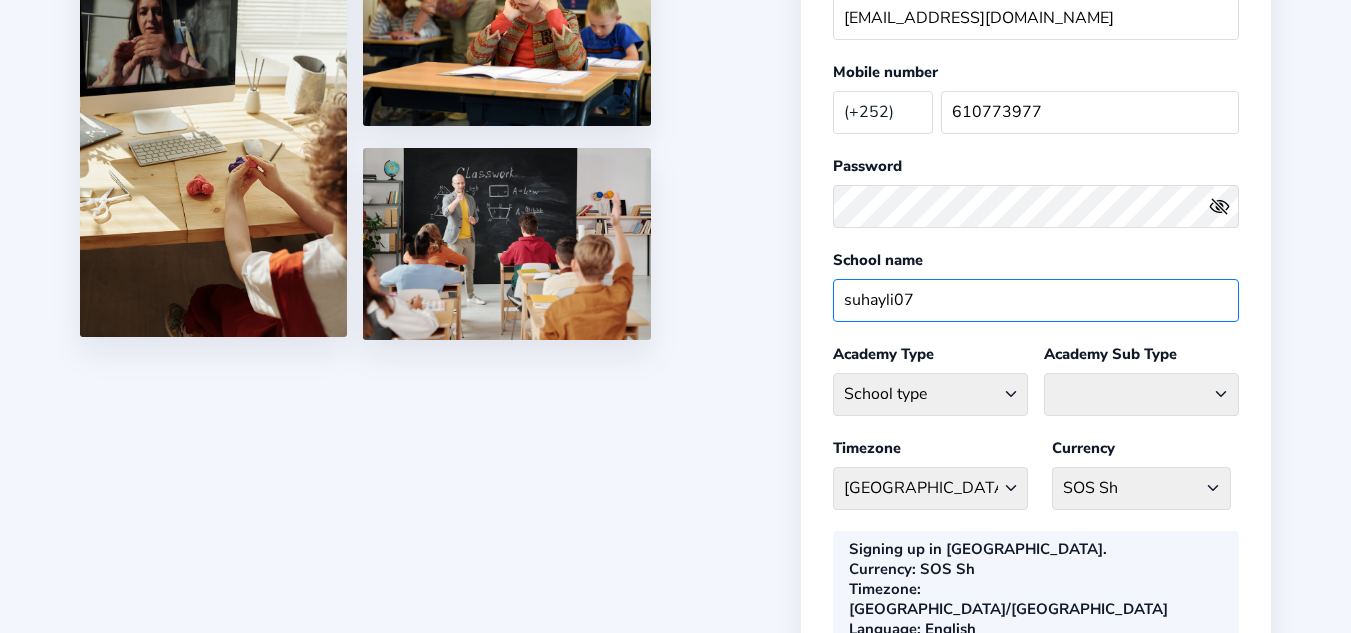 type on "suhayli07" 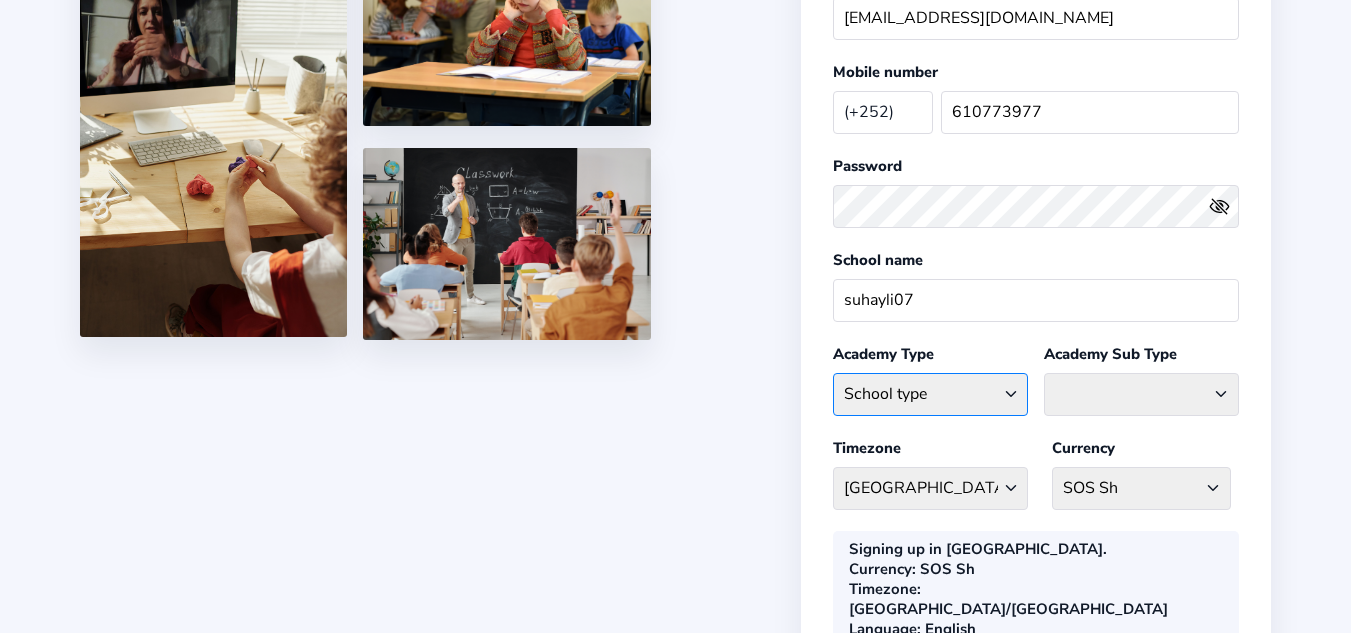 click on "School type Academic Afterschool Arts Dance Homeschool Language Martial Arts Music Sports Wellness" 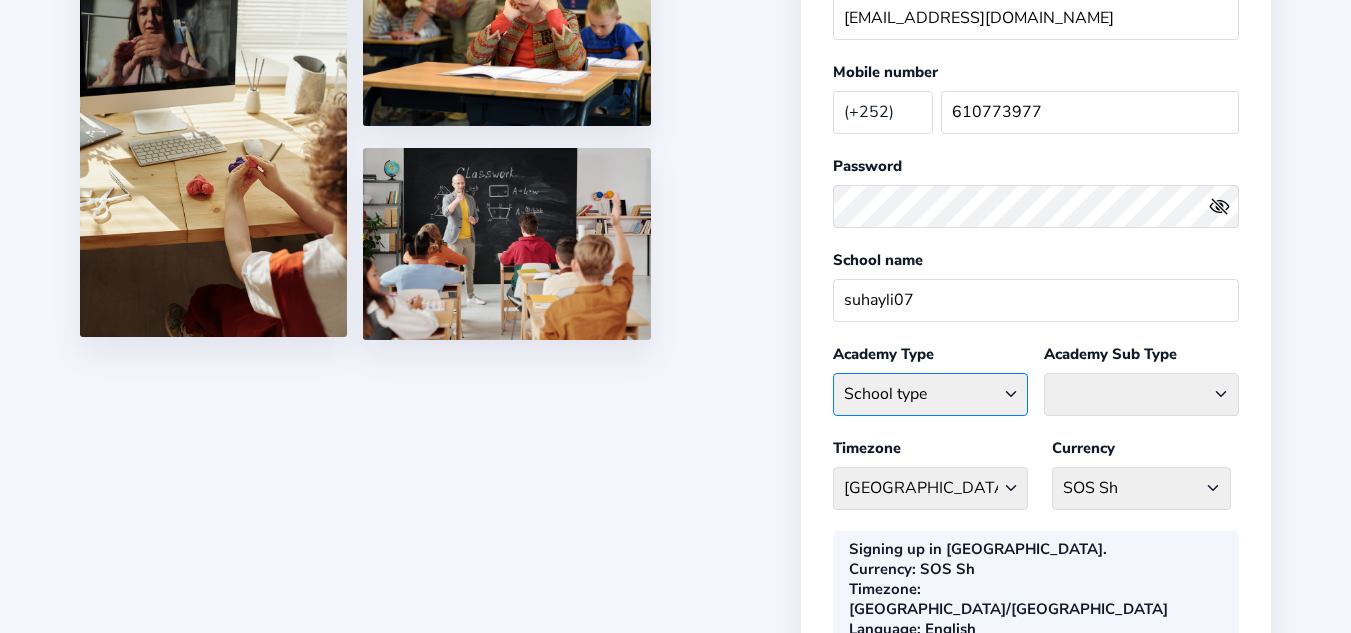 select on "GA" 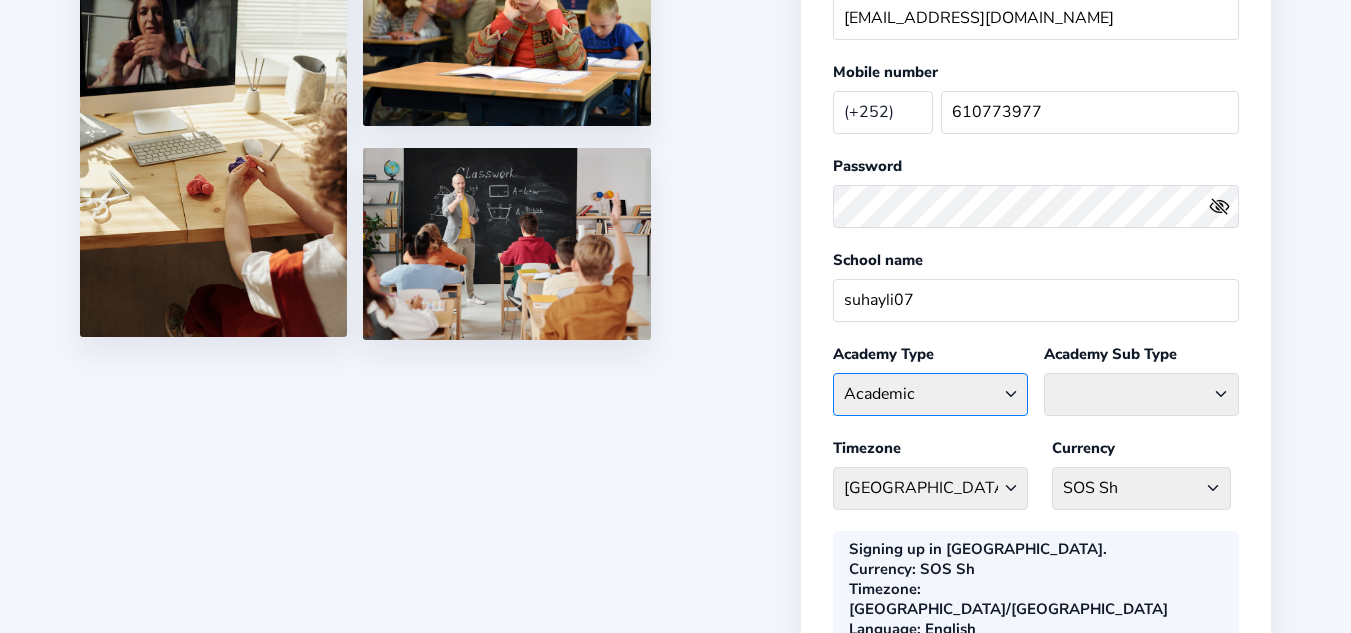 click on "School type Academic Afterschool Arts Dance Homeschool Language Martial Arts Music Sports Wellness" 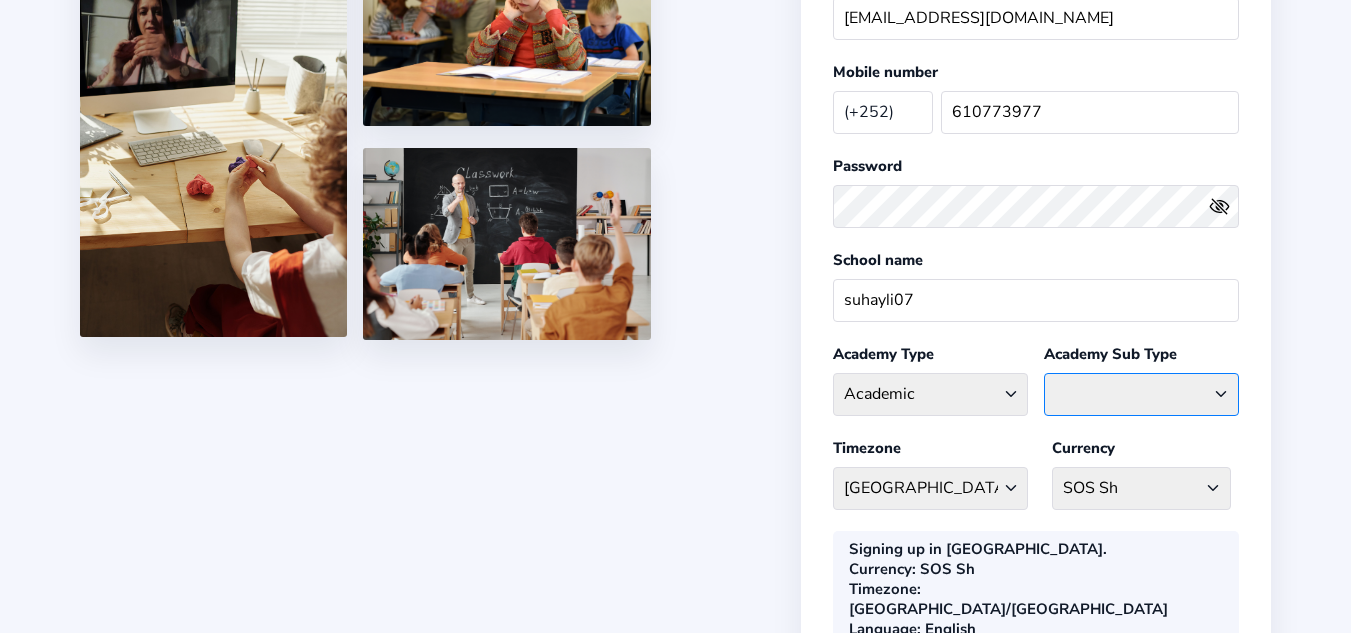 click on "Coaching Classes  Enrichment Centre  General Academy  Kumaon Centre  Math Centre  Robotics  STEM  Tuition Centre" 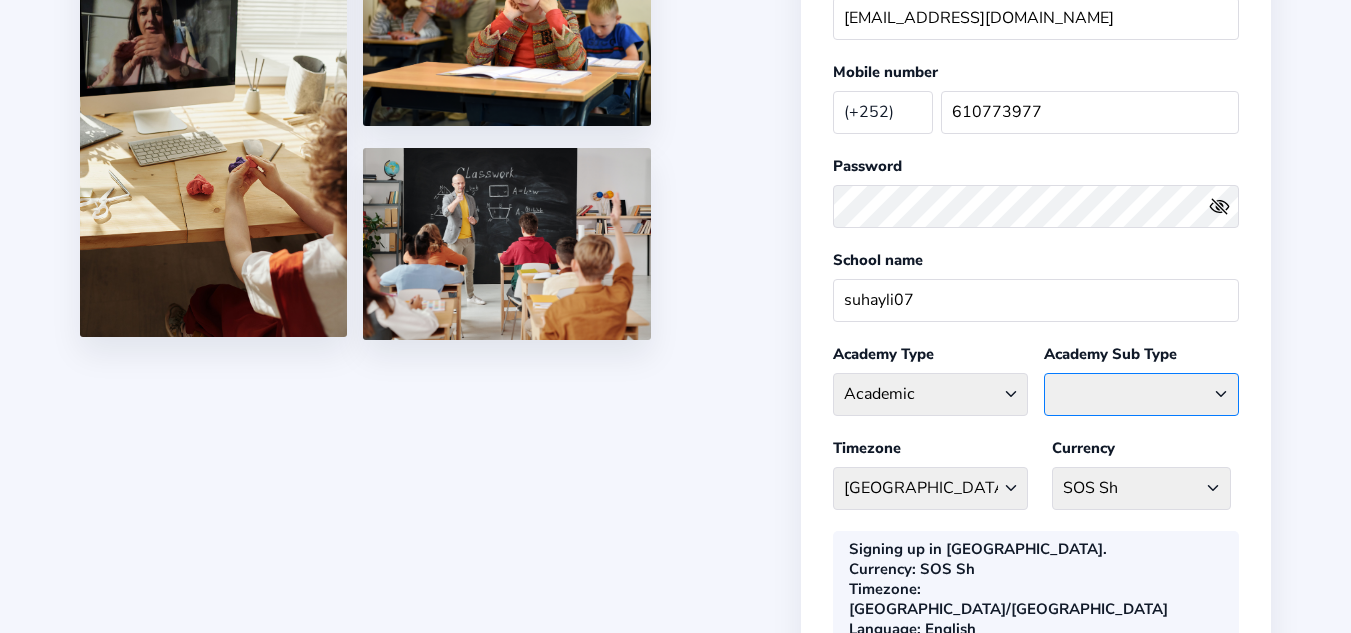 select on "G" 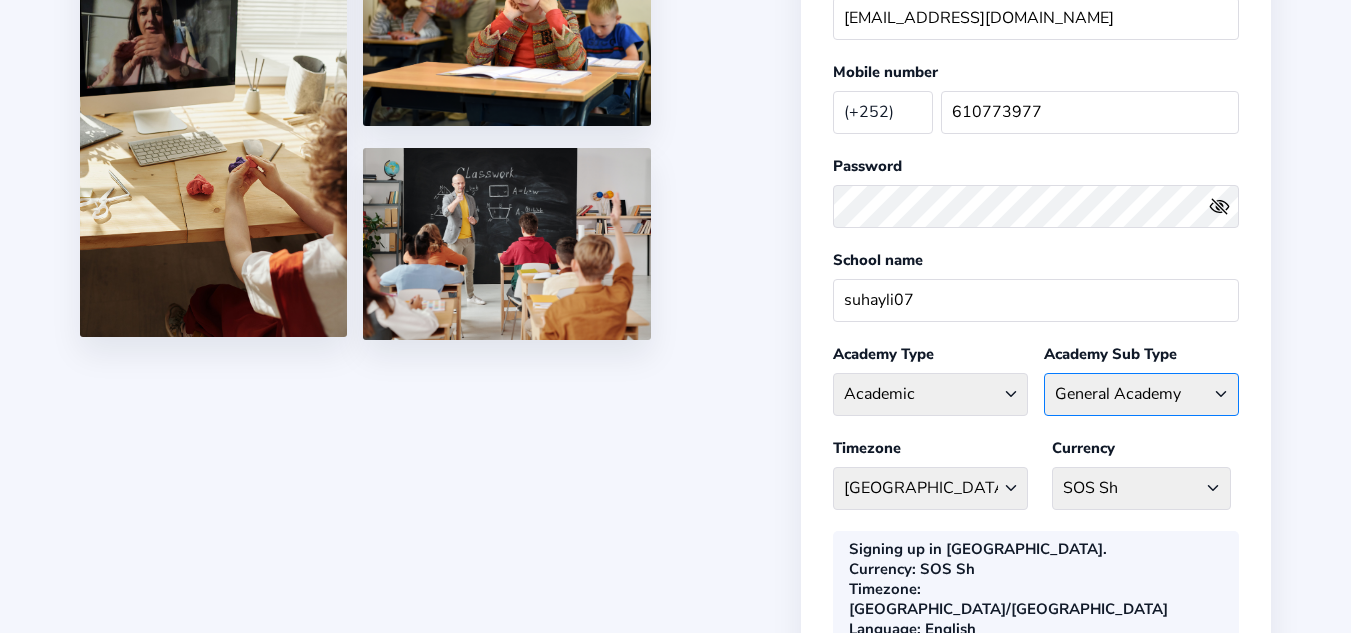 click on "Coaching Classes  Enrichment Centre  General Academy  Kumaon Centre  Math Centre  Robotics  STEM  Tuition Centre" 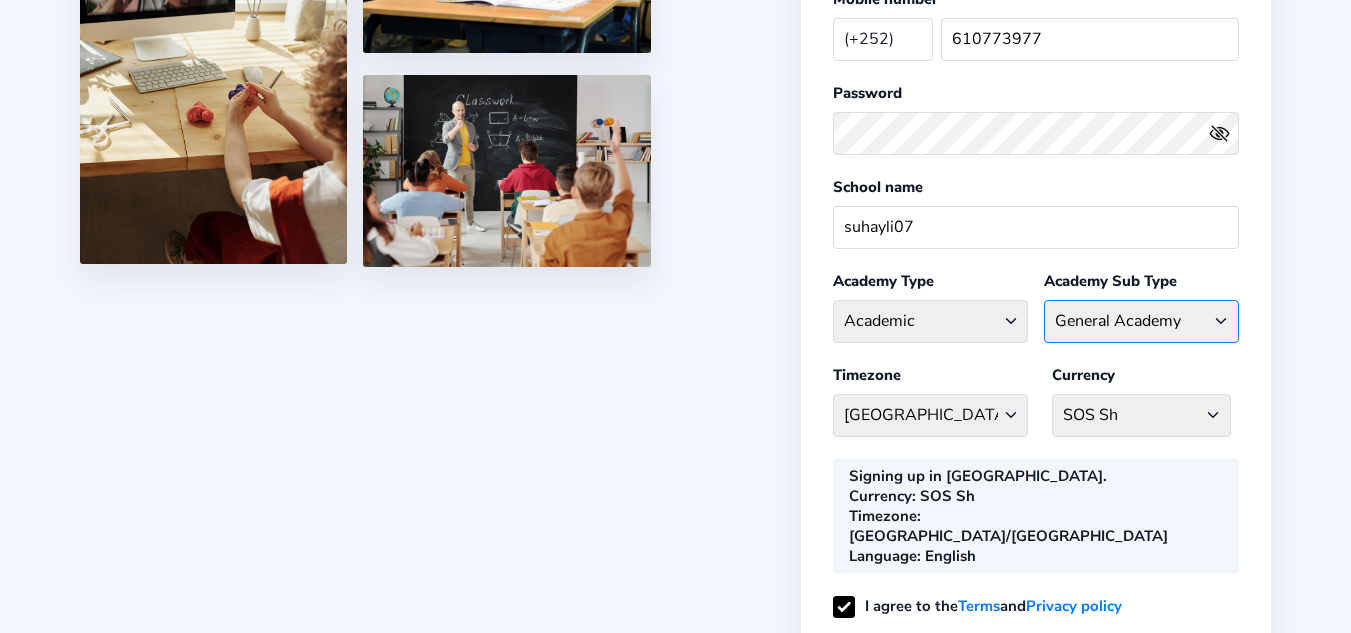 scroll, scrollTop: 319, scrollLeft: 0, axis: vertical 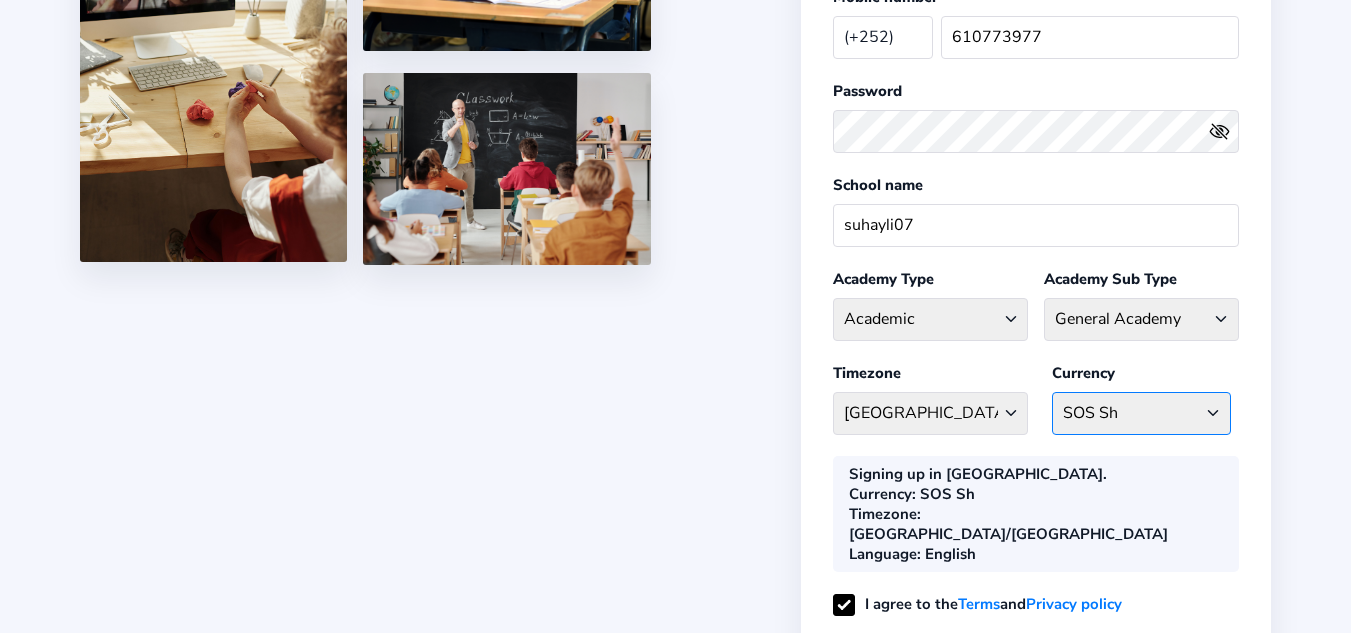click on "SOS Sh Afghanistan AFN - ؋. Albania ALL - L Algeria DZD - دج AmericanSamoa USD - د$ Andorra EUR - € Angola AOA - Kz Anguilla XCD - $ Antarctica EUR - € Antigua and Barbuda ECD - $ Argentina ARS - $ Armenia AMD - ֏ Aruba AWG - Afl Australia AUD - $ Austria ATS - S Azerbaijan AZN - S Bahamas BSD - $ Bahrain BHD - د.ب Bangladesh BDT - ৳ Barbados BBD - $ Belarus BYN - Br Belgium BEF - fr Belize BZD - $ Benin XOF - CFA Bermuda BMD - $ Bhutan BTN - Nu Bolivia, Plurinational State of BOB - Bs Bosnia and Herzegovina BAM - KM Botswana BWP - P Brazil BRL - R$ British Indian Ocean Territory GBP - £ Brunei Darussalam BND - $ Bulgaria BGN - лв Burkina Faso BFA - CFA Burundi BIF - FBu Cambodia KHR - ៛ Cameroon XAF - CFA Canada CAD - $ Cape Verde CVE - $ Cayman Islands KYD - $ Central African Republic XFA - CFA Chad XFA - CFA Chile CLF - $ China CNY - ¥ Colombia COP - $ Comoros KMF - CF Congo XAF - CFA Congo, The Democratic Republic of the CDF - FC Cook Islands NZD - $ Costa Rica CRC - ₡ Cuba  CUC - $" 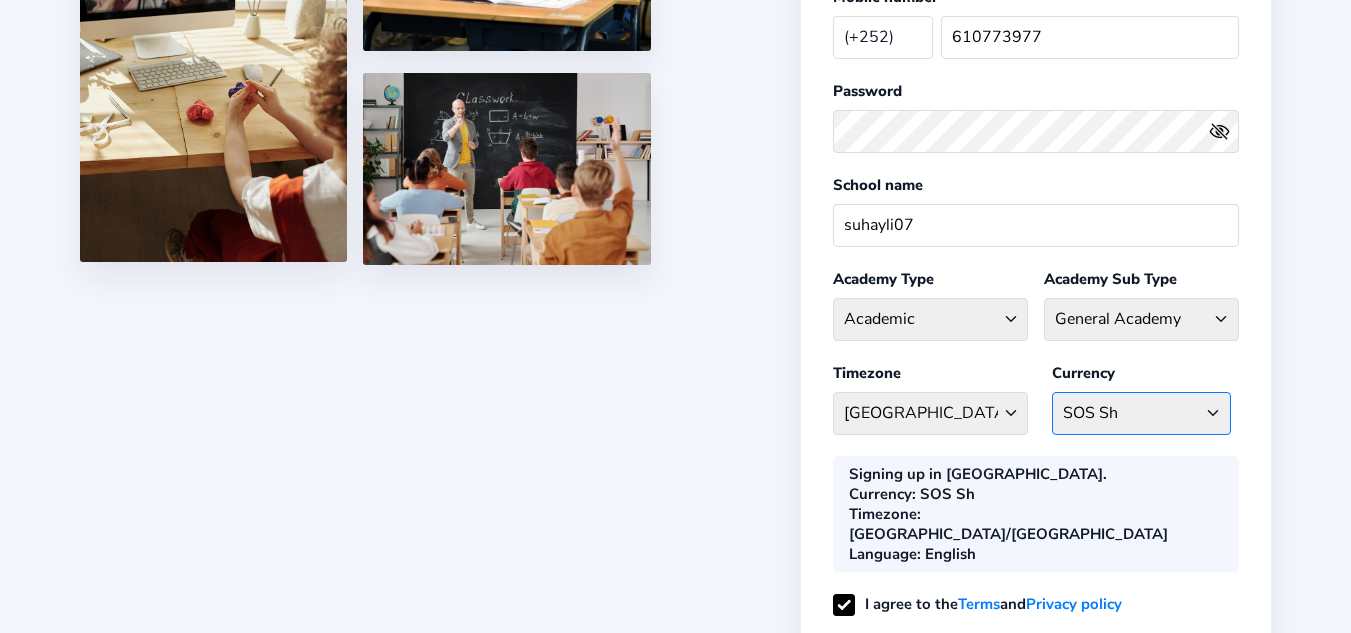 select on "USD $" 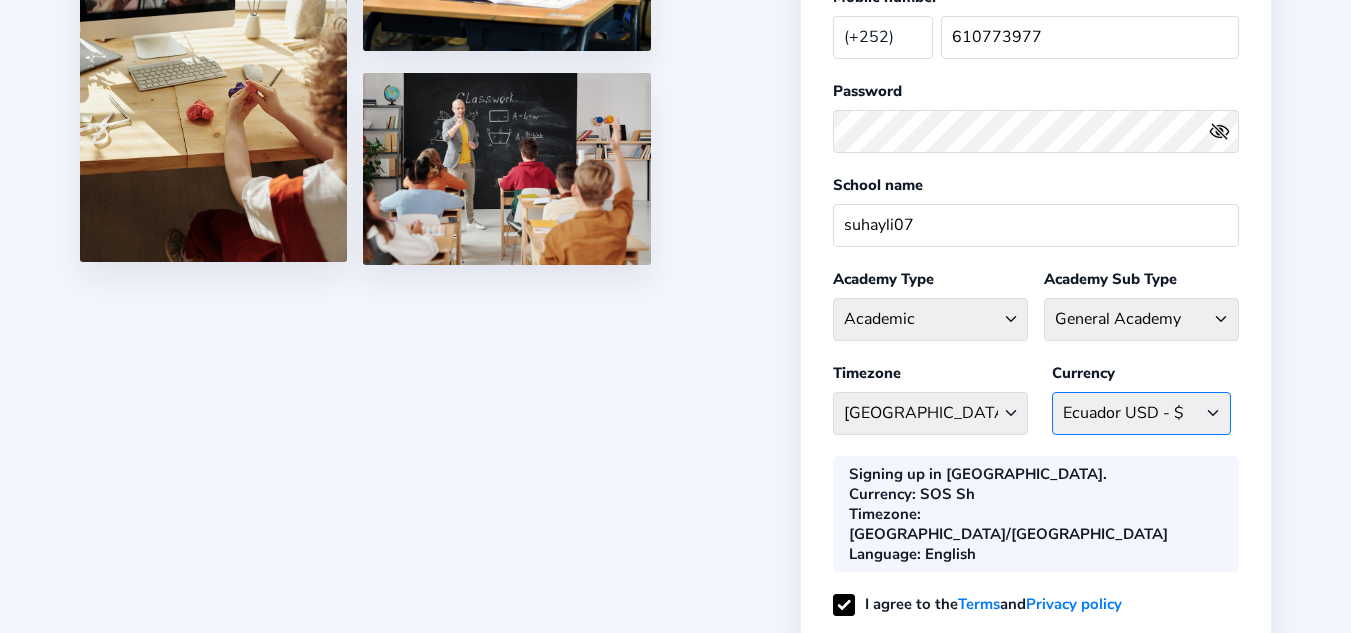 click on "SOS Sh Afghanistan AFN - ؋. Albania ALL - L Algeria DZD - دج AmericanSamoa USD - د$ Andorra EUR - € Angola AOA - Kz Anguilla XCD - $ Antarctica EUR - € Antigua and Barbuda ECD - $ Argentina ARS - $ Armenia AMD - ֏ Aruba AWG - Afl Australia AUD - $ Austria ATS - S Azerbaijan AZN - S Bahamas BSD - $ Bahrain BHD - د.ب Bangladesh BDT - ৳ Barbados BBD - $ Belarus BYN - Br Belgium BEF - fr Belize BZD - $ Benin XOF - CFA Bermuda BMD - $ Bhutan BTN - Nu Bolivia, Plurinational State of BOB - Bs Bosnia and Herzegovina BAM - KM Botswana BWP - P Brazil BRL - R$ British Indian Ocean Territory GBP - £ Brunei Darussalam BND - $ Bulgaria BGN - лв Burkina Faso BFA - CFA Burundi BIF - FBu Cambodia KHR - ៛ Cameroon XAF - CFA Canada CAD - $ Cape Verde CVE - $ Cayman Islands KYD - $ Central African Republic XFA - CFA Chad XFA - CFA Chile CLF - $ China CNY - ¥ Colombia COP - $ Comoros KMF - CF Congo XAF - CFA Congo, The Democratic Republic of the CDF - FC Cook Islands NZD - $ Costa Rica CRC - ₡ Cuba  CUC - $" 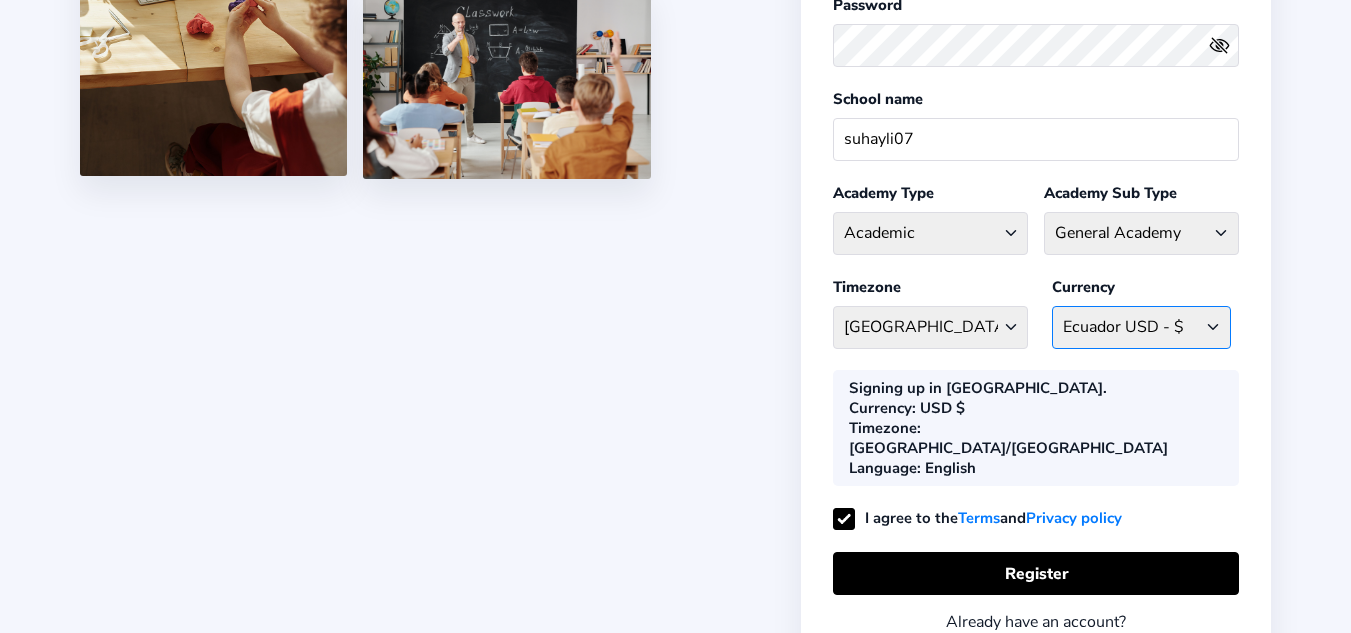 scroll, scrollTop: 467, scrollLeft: 0, axis: vertical 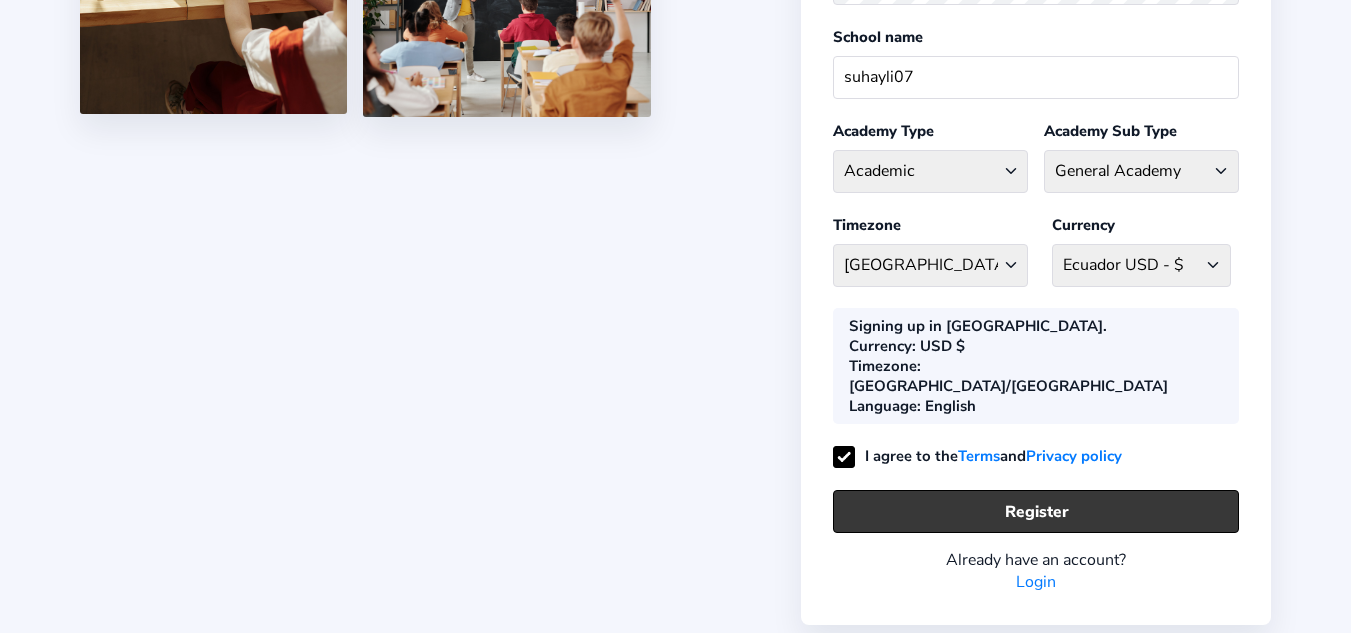 click on "Register" 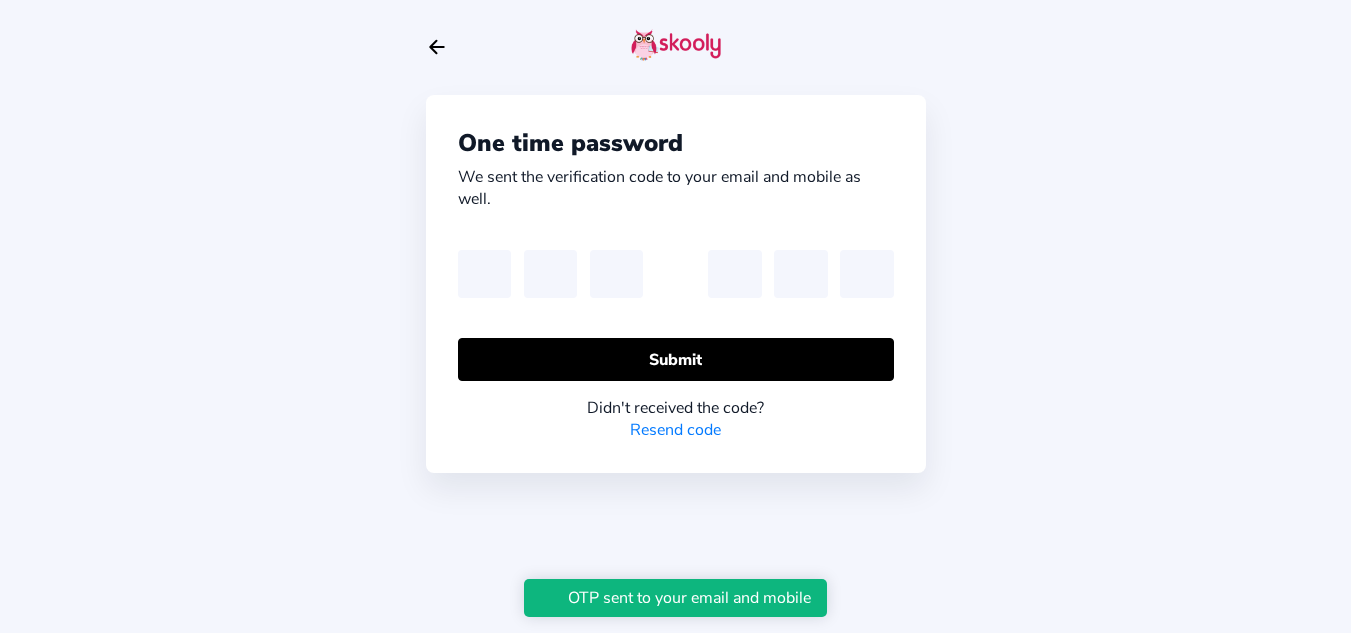 scroll, scrollTop: 0, scrollLeft: 0, axis: both 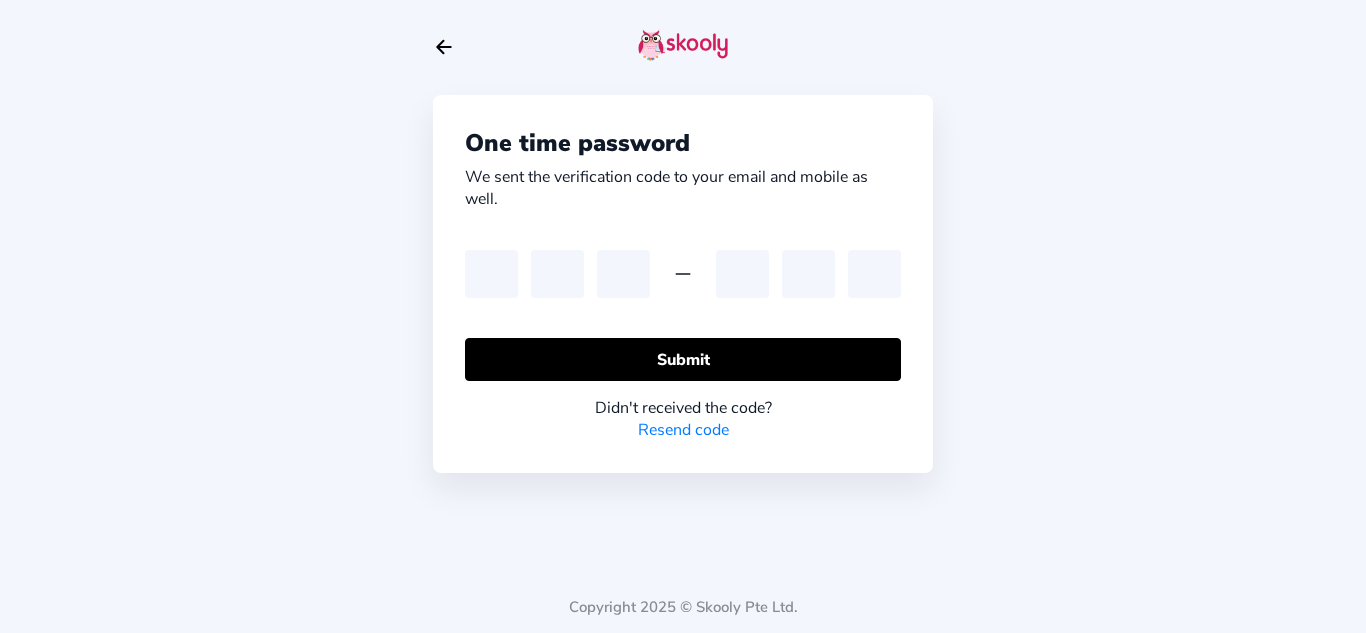type on "0" 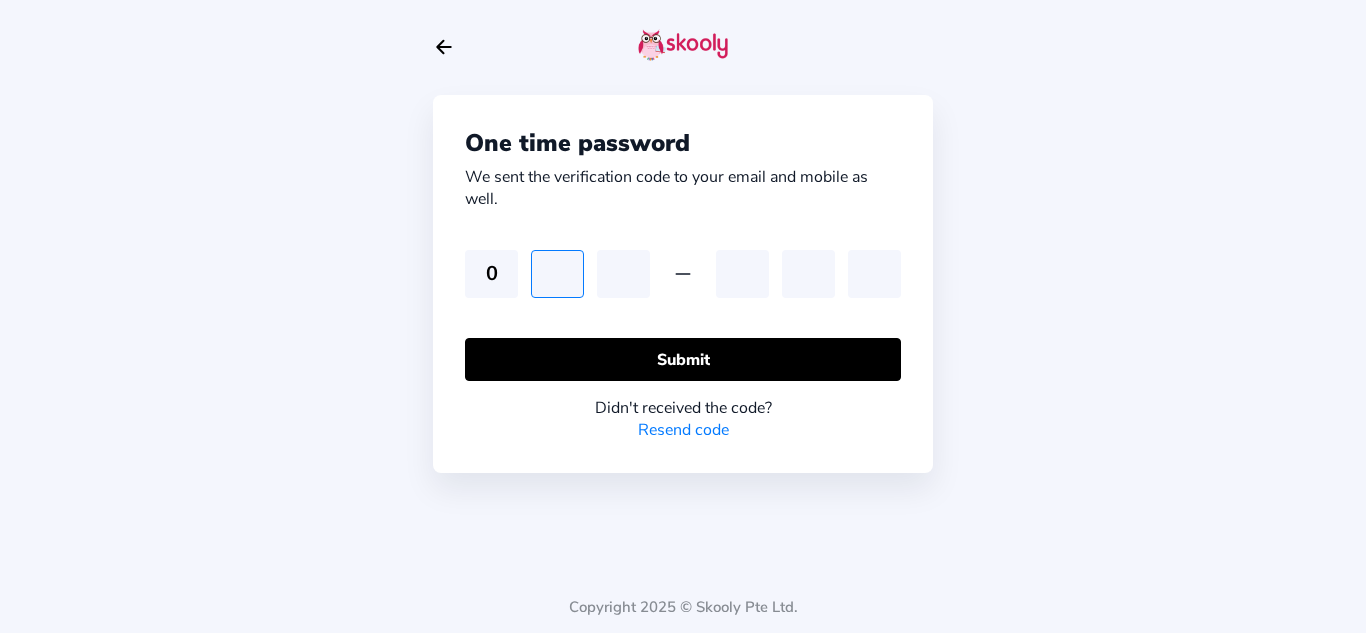 type on "2" 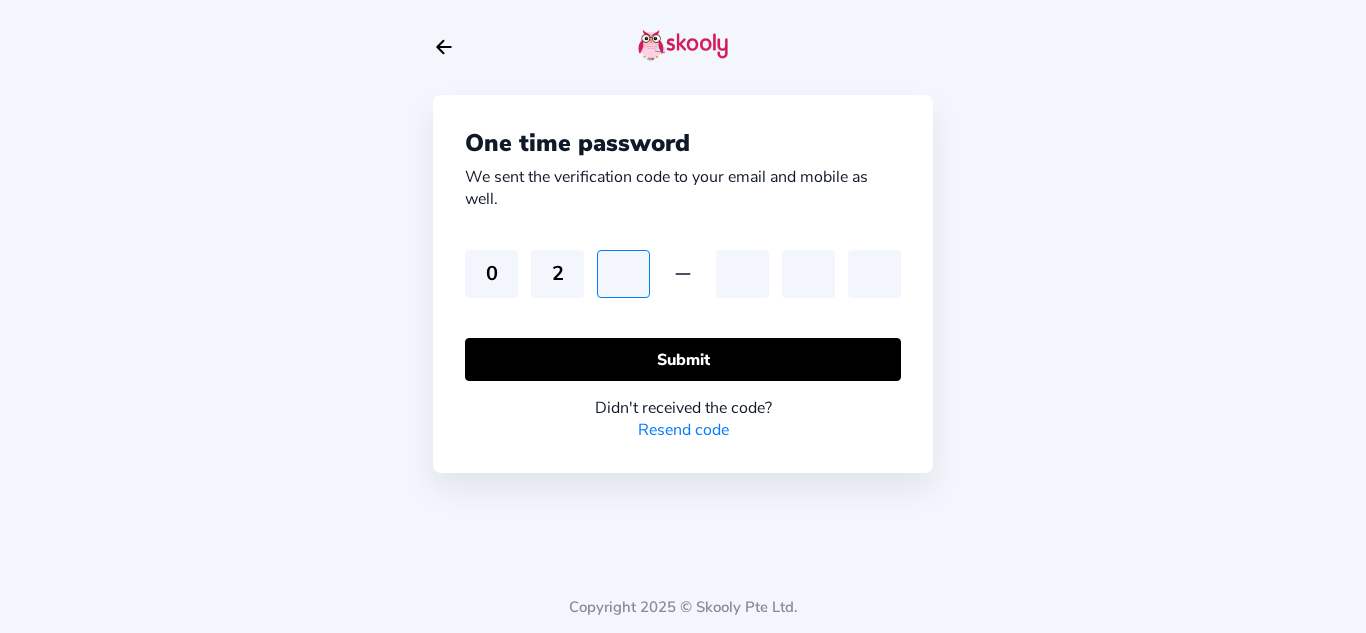 type on "9" 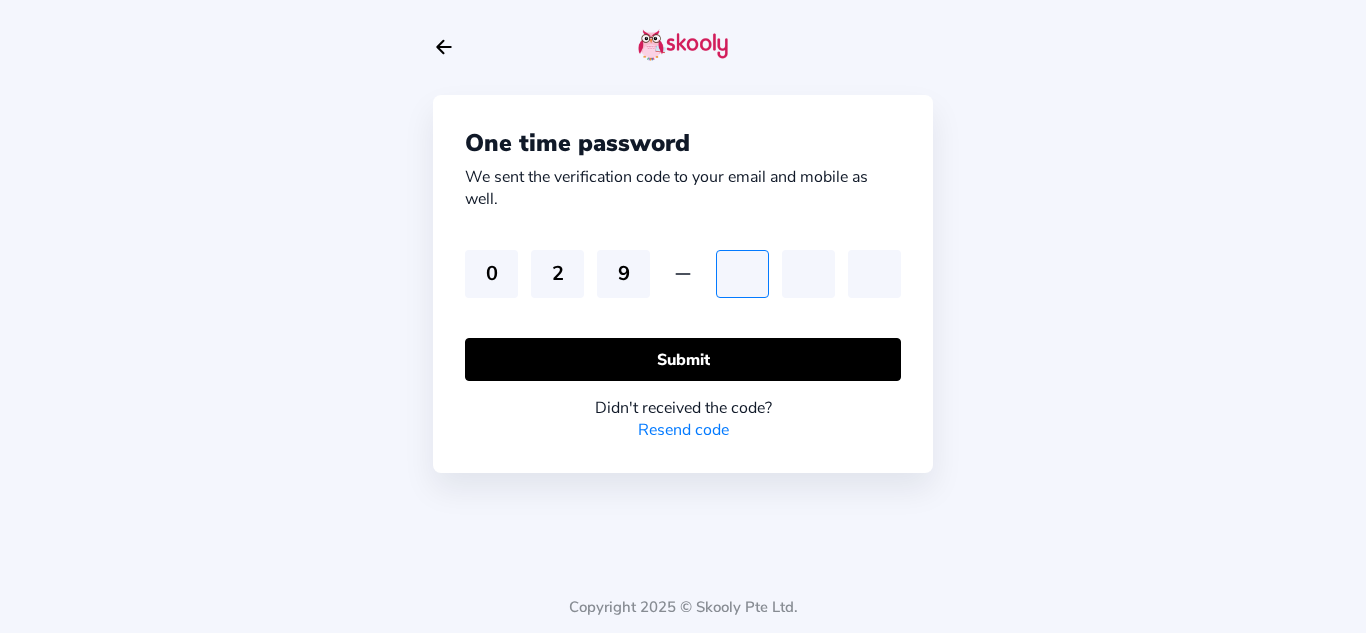 type on "4" 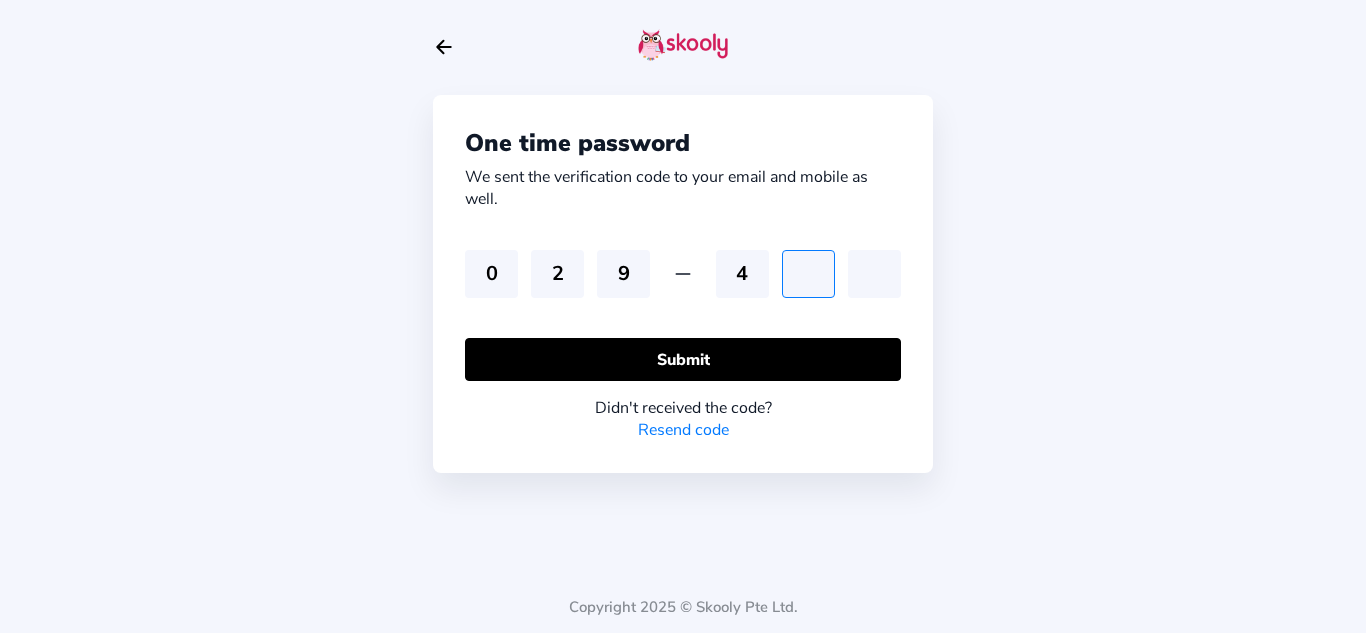 type on "5" 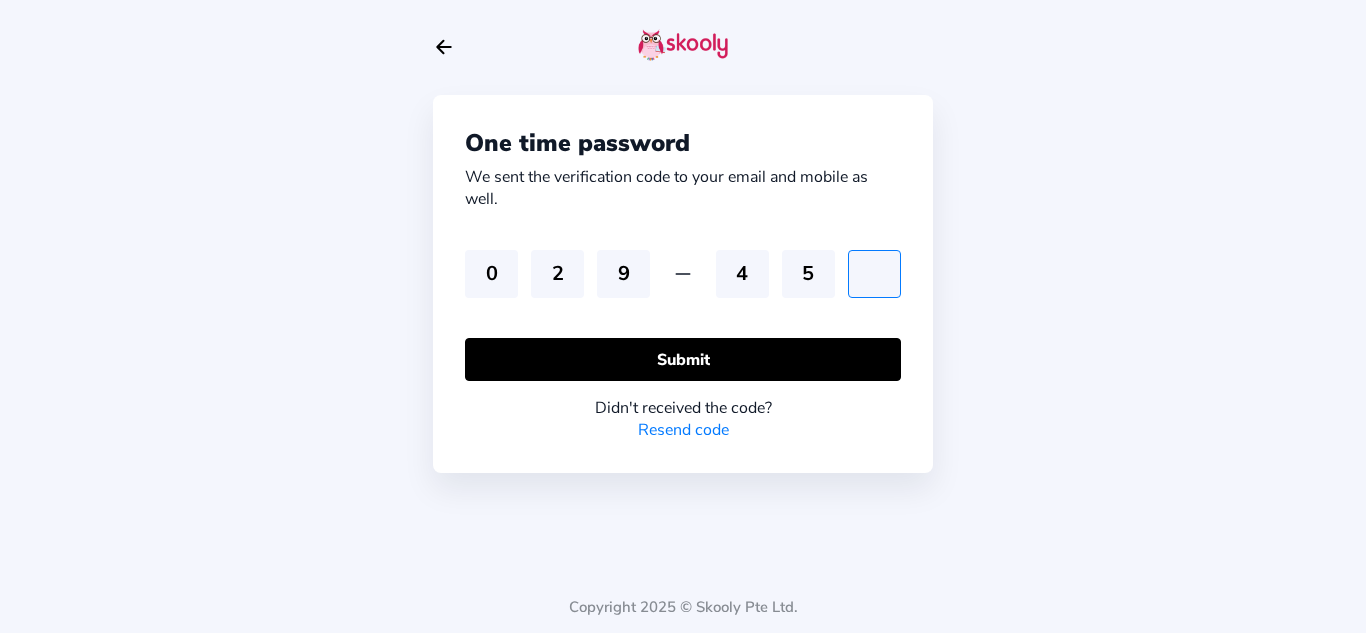type on "3" 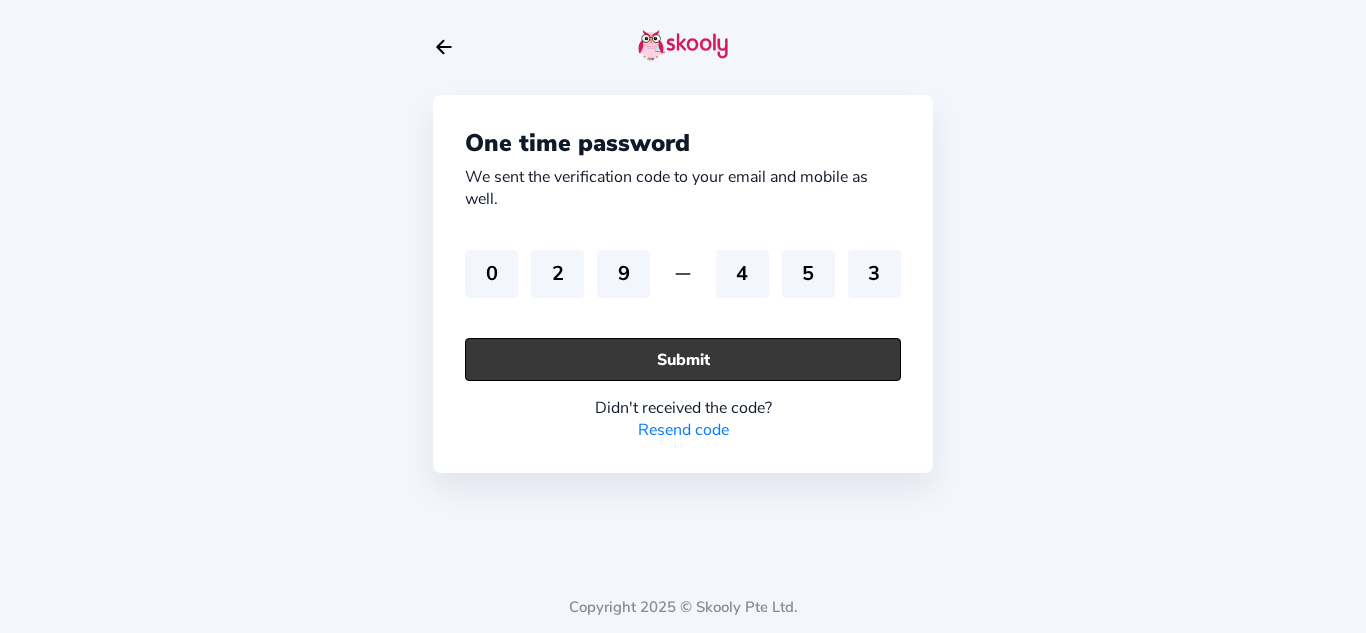 click on "Submit" 